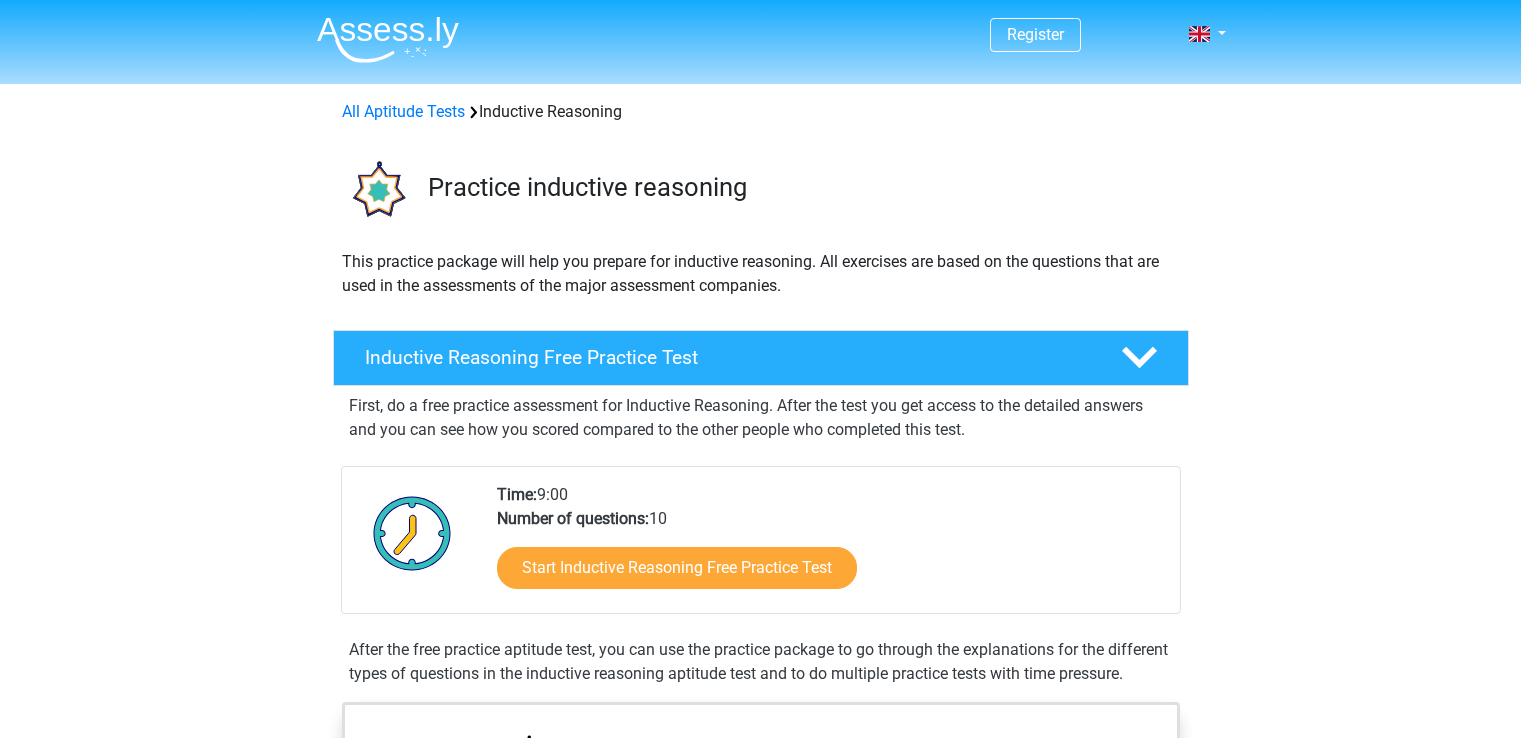 scroll, scrollTop: 0, scrollLeft: 0, axis: both 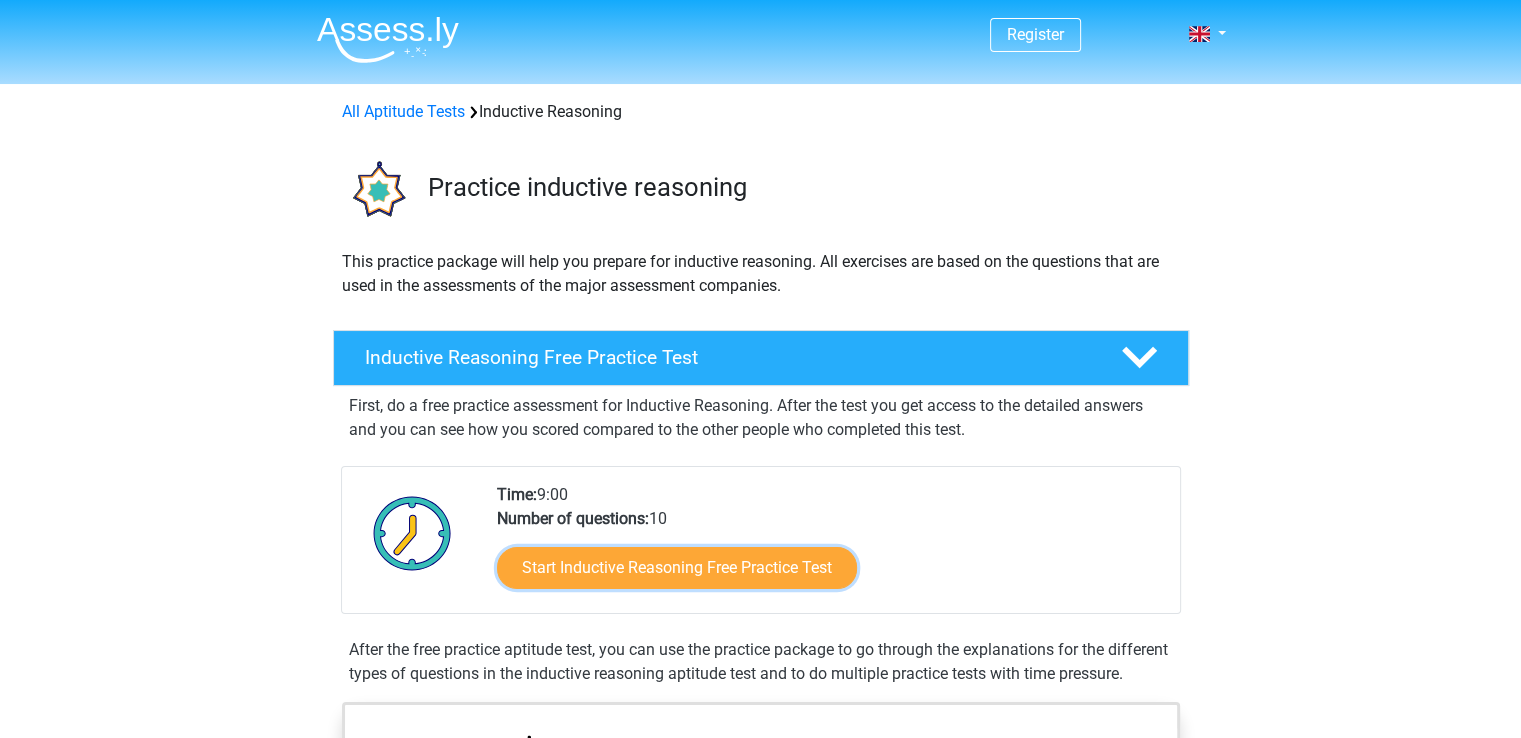 click on "Start Inductive Reasoning
Free Practice Test" at bounding box center (677, 568) 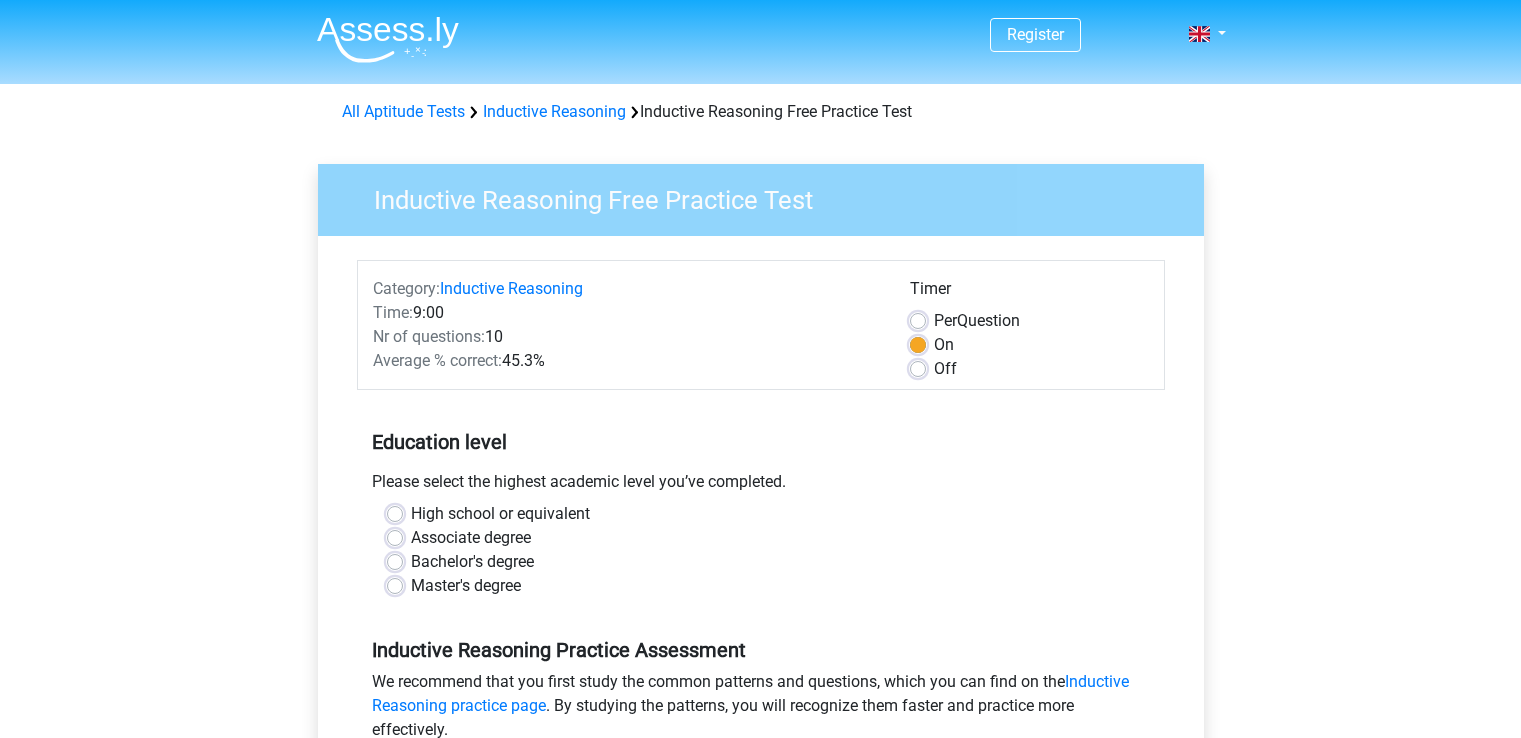 scroll, scrollTop: 0, scrollLeft: 0, axis: both 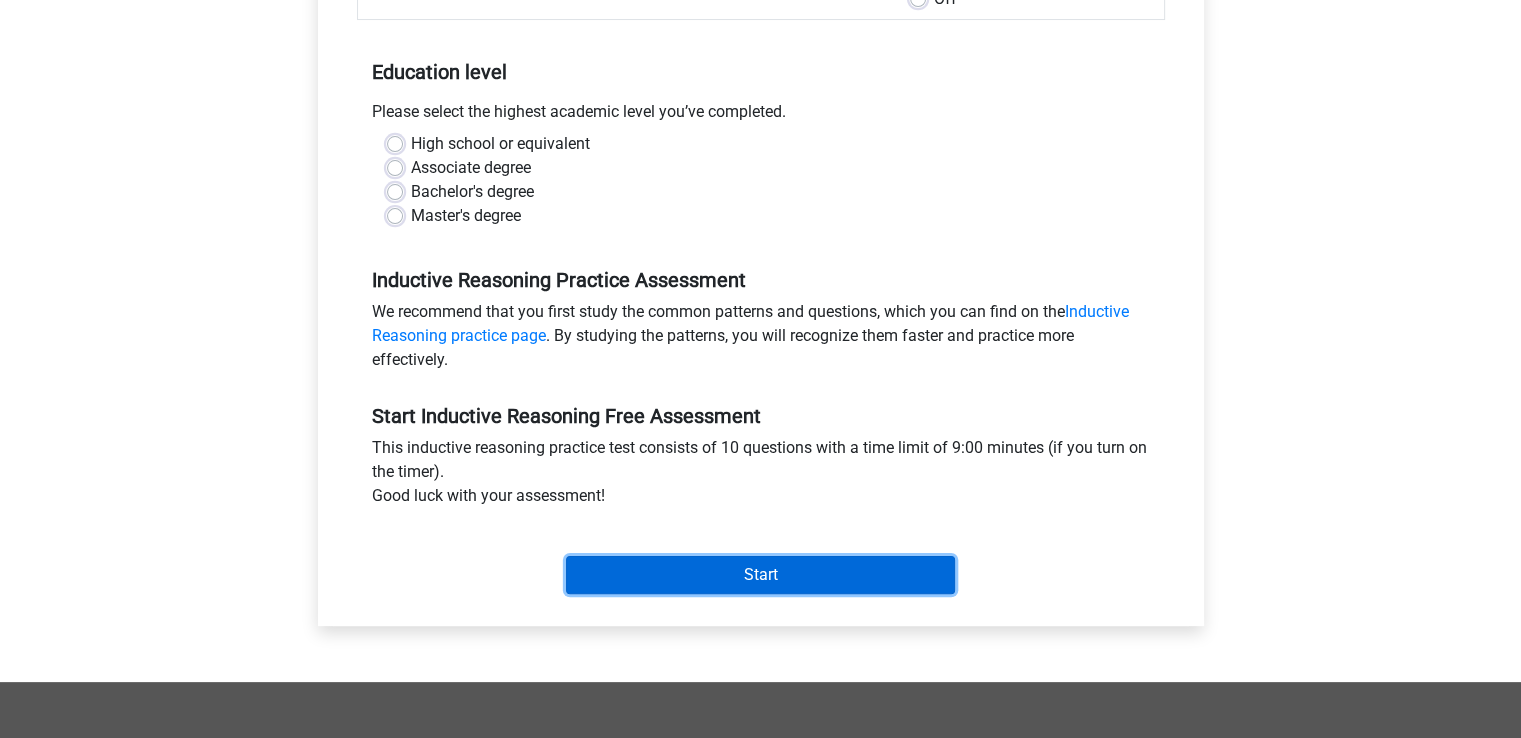 click on "Start" at bounding box center [760, 575] 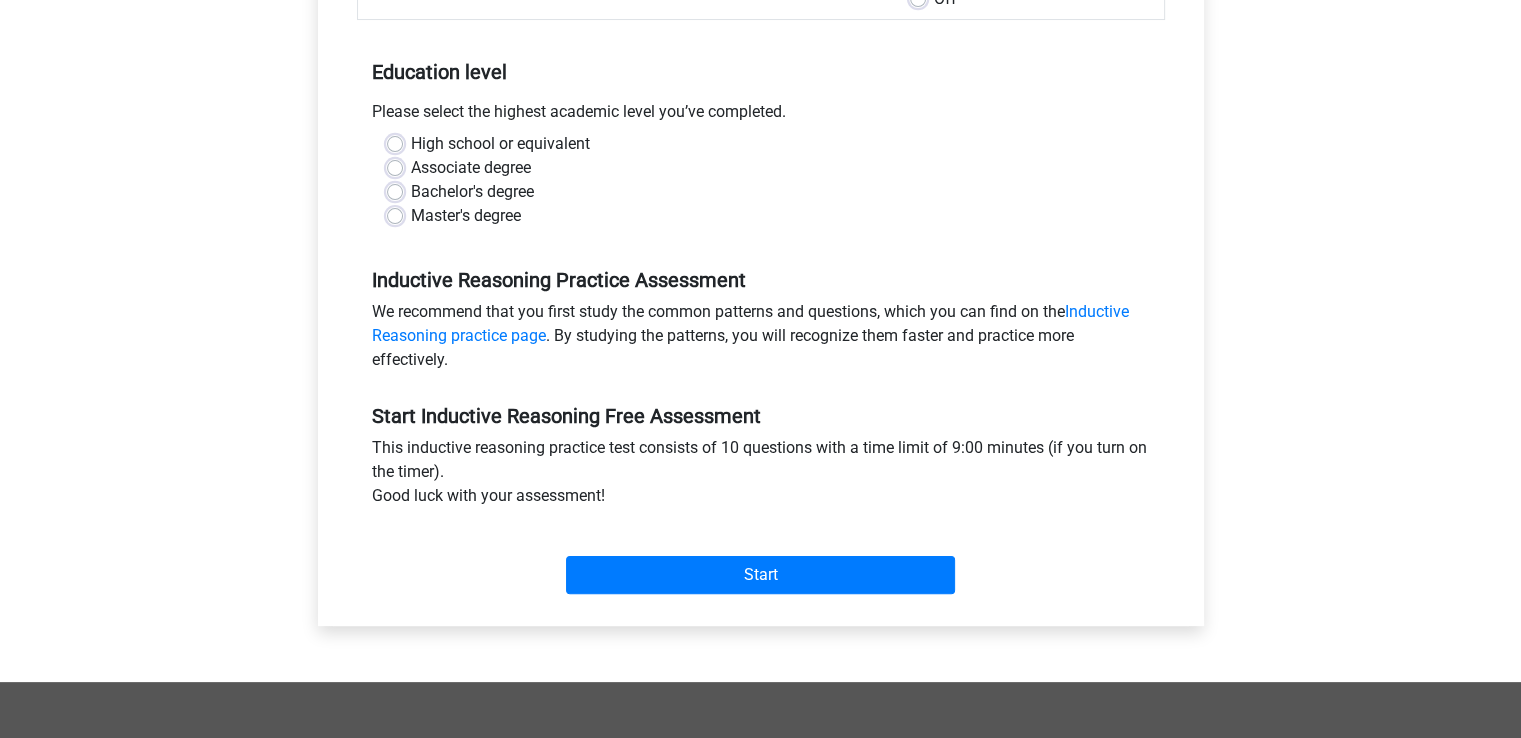 click on "Please select the highest academic level you’ve completed." at bounding box center (761, 116) 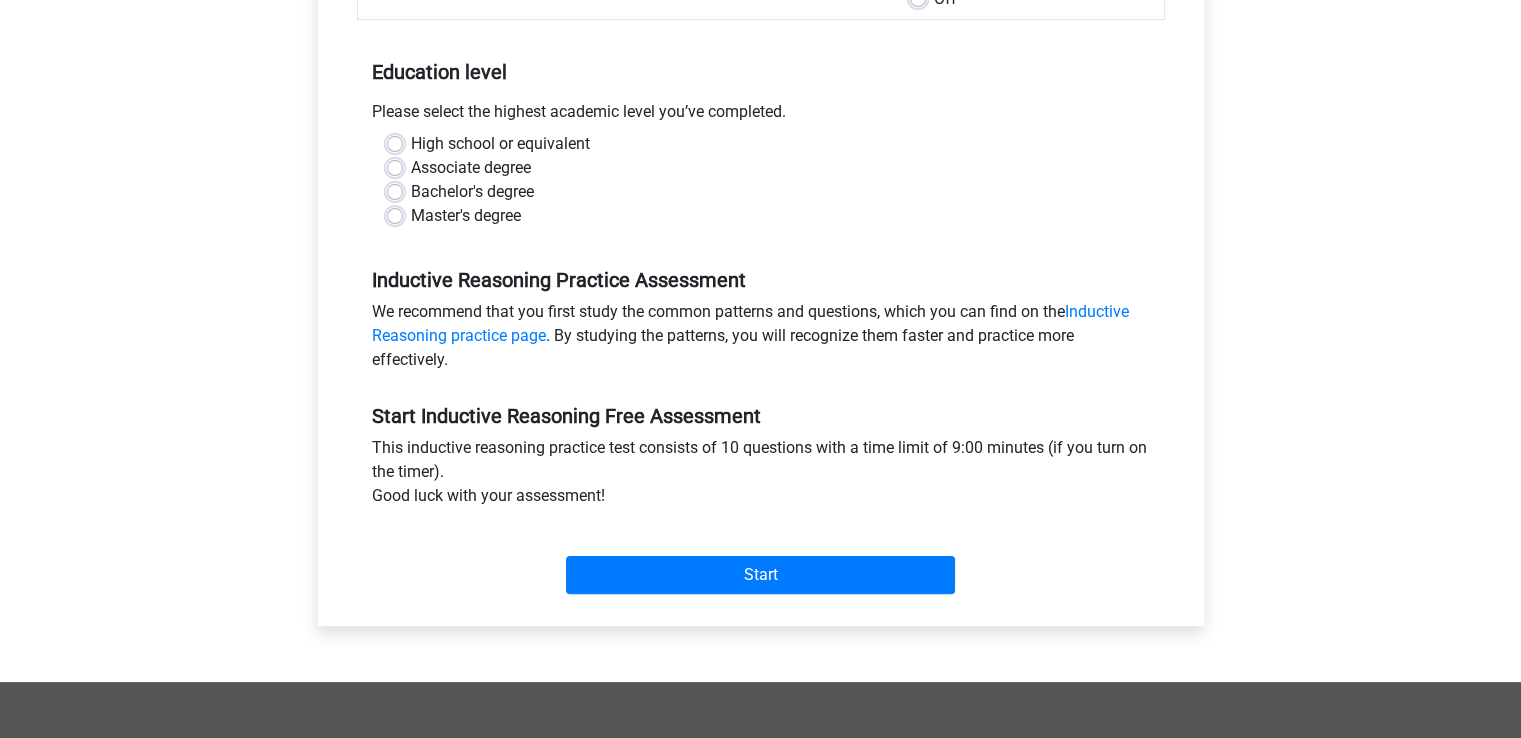click on "High school or equivalent
Associate degree
Bachelor's degree
Master's degree" at bounding box center [761, 188] 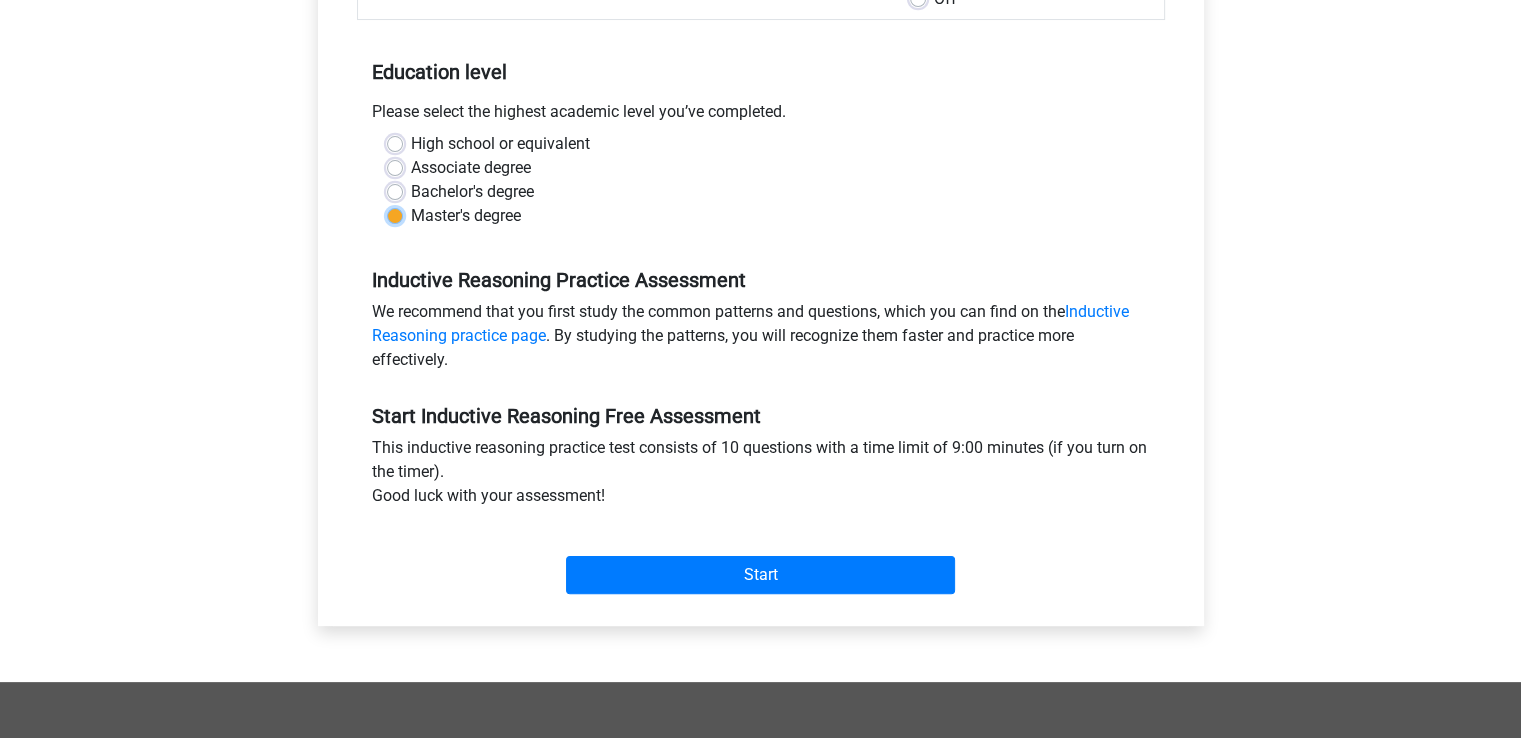 click on "Master's degree" at bounding box center (395, 214) 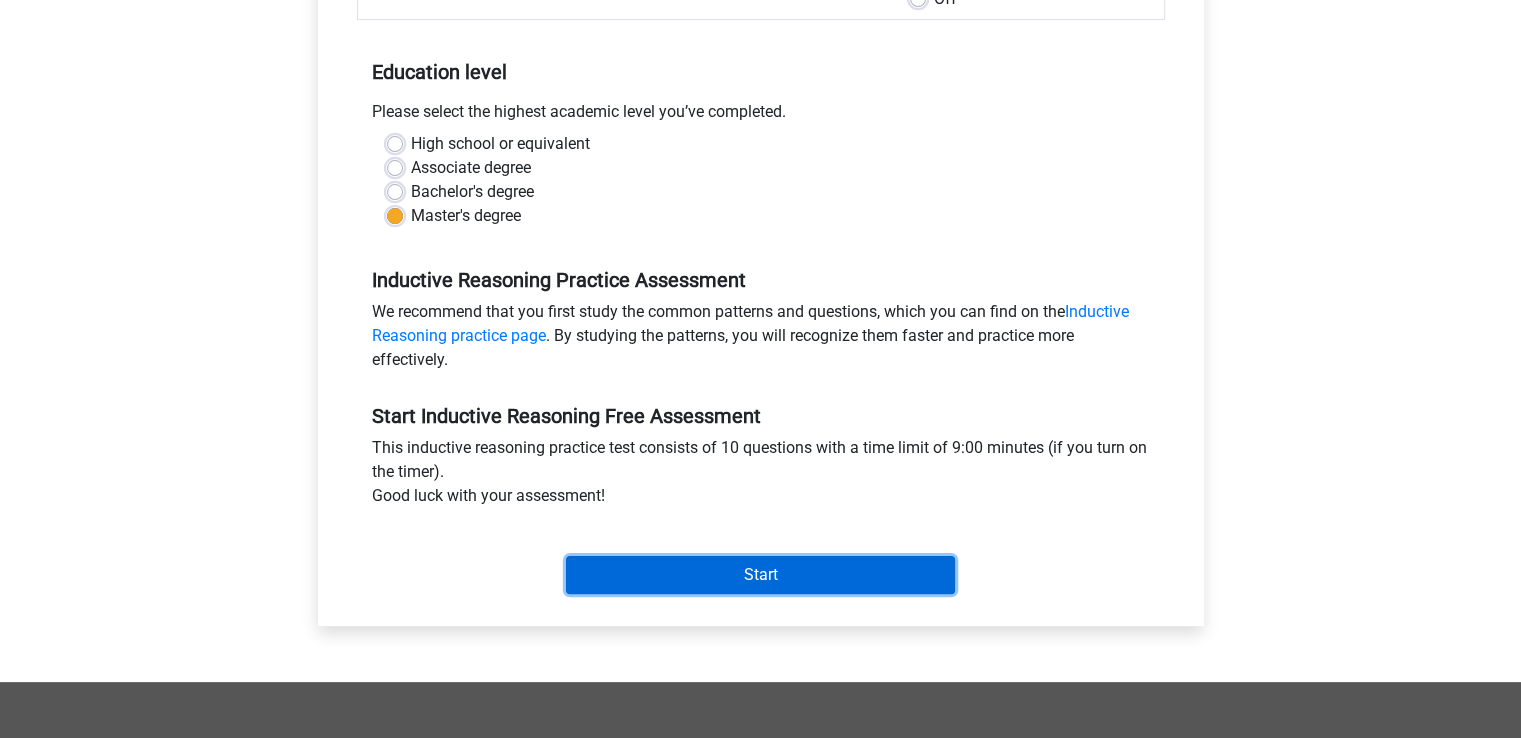 click on "Start" at bounding box center [760, 575] 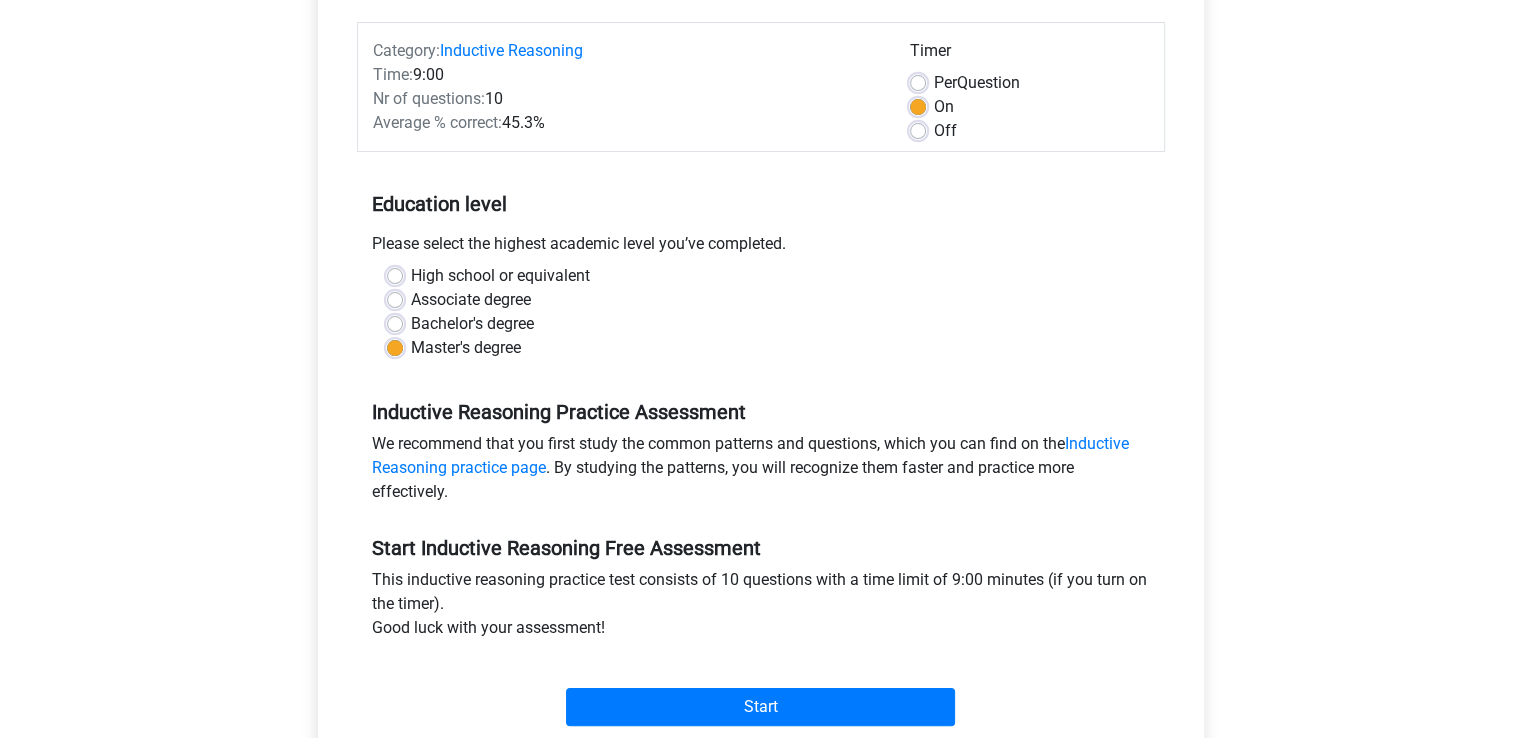scroll, scrollTop: 272, scrollLeft: 0, axis: vertical 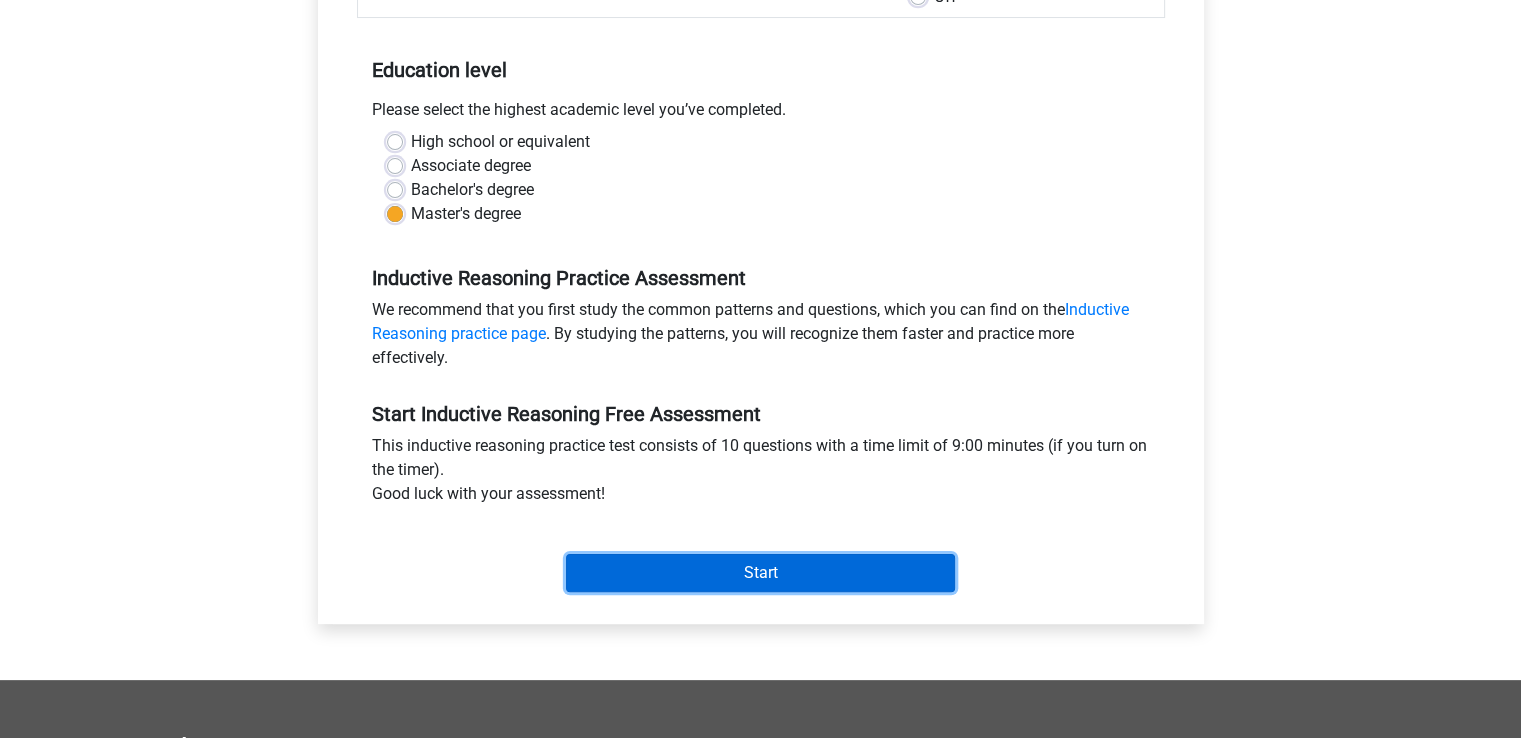 click on "Start" at bounding box center (760, 573) 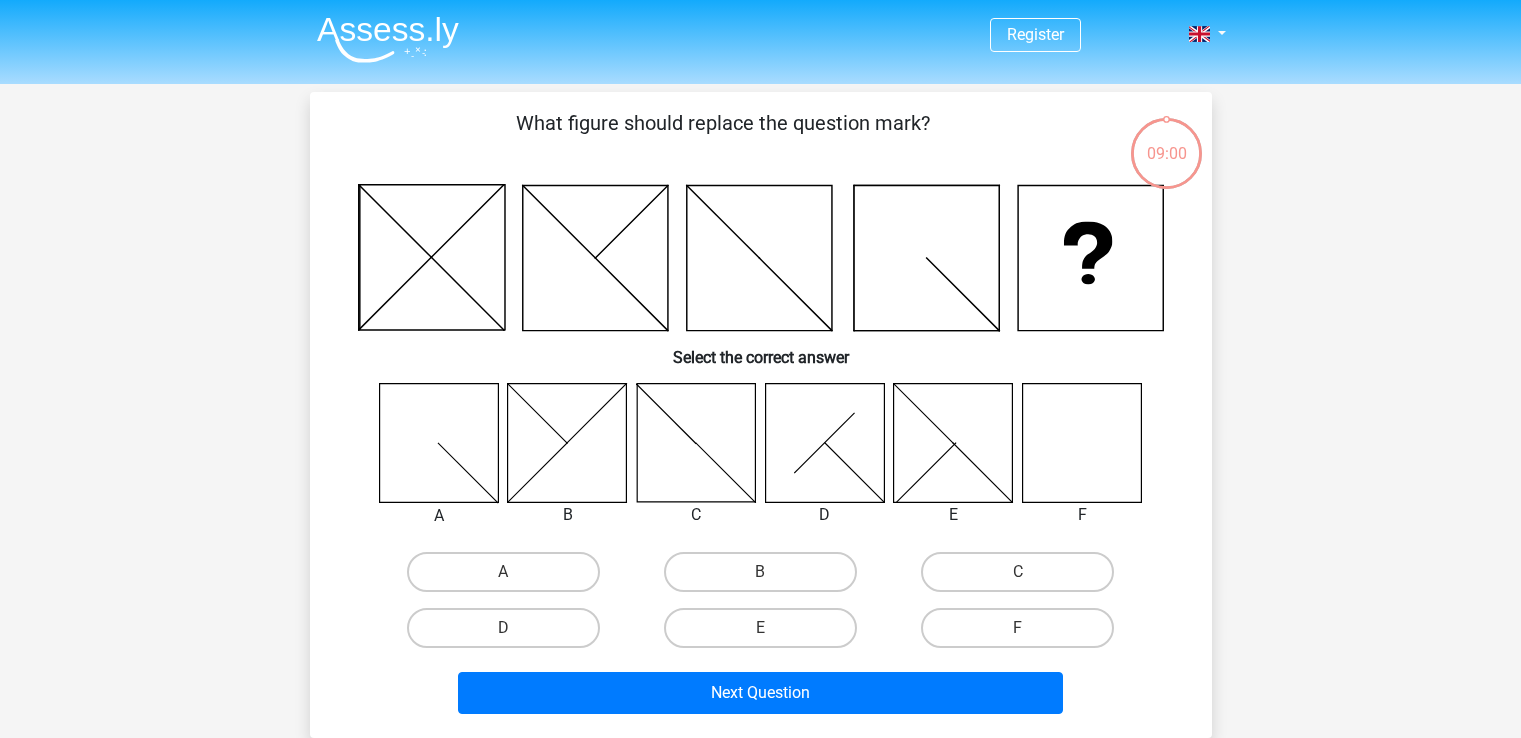 scroll, scrollTop: 0, scrollLeft: 0, axis: both 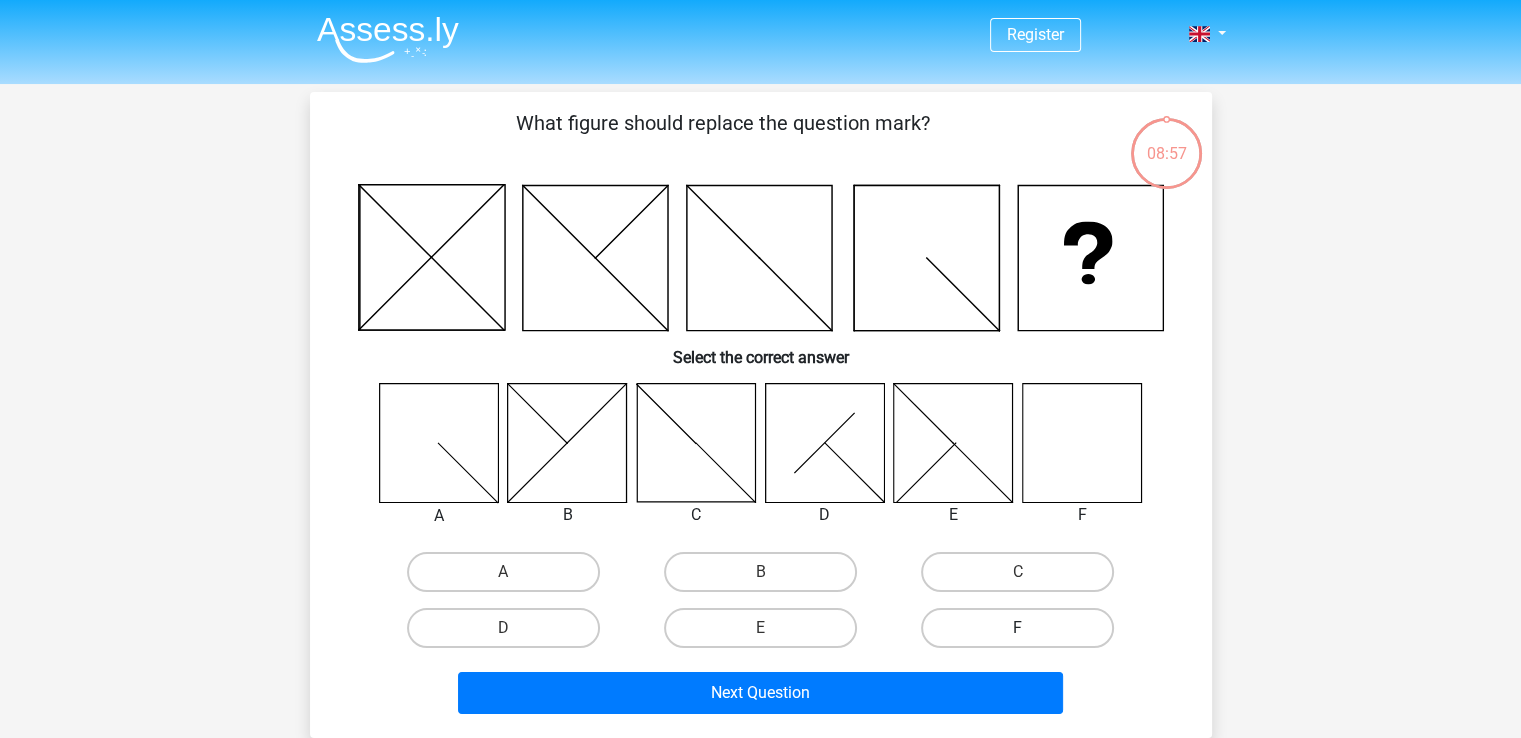 click on "F" at bounding box center (1017, 628) 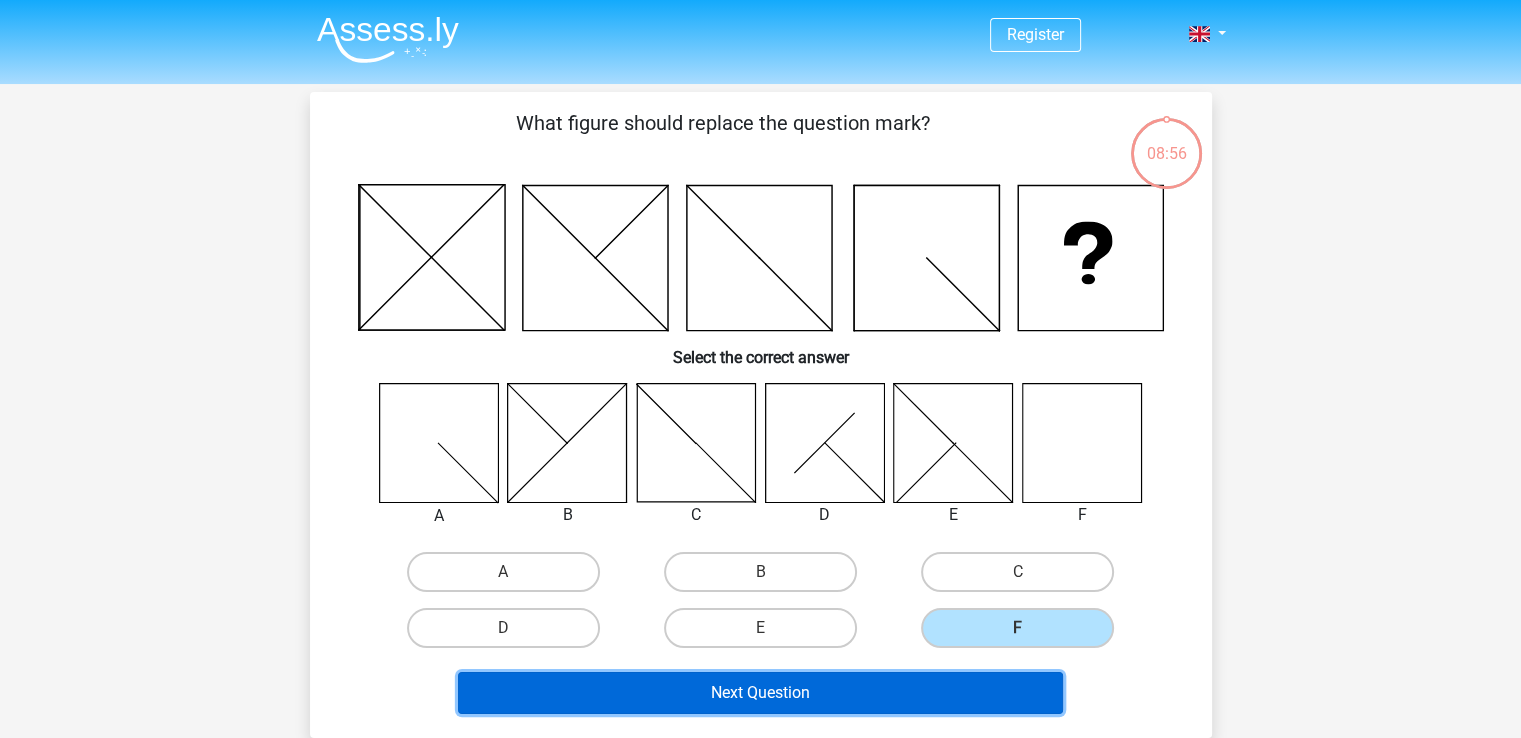 click on "Next Question" at bounding box center [760, 693] 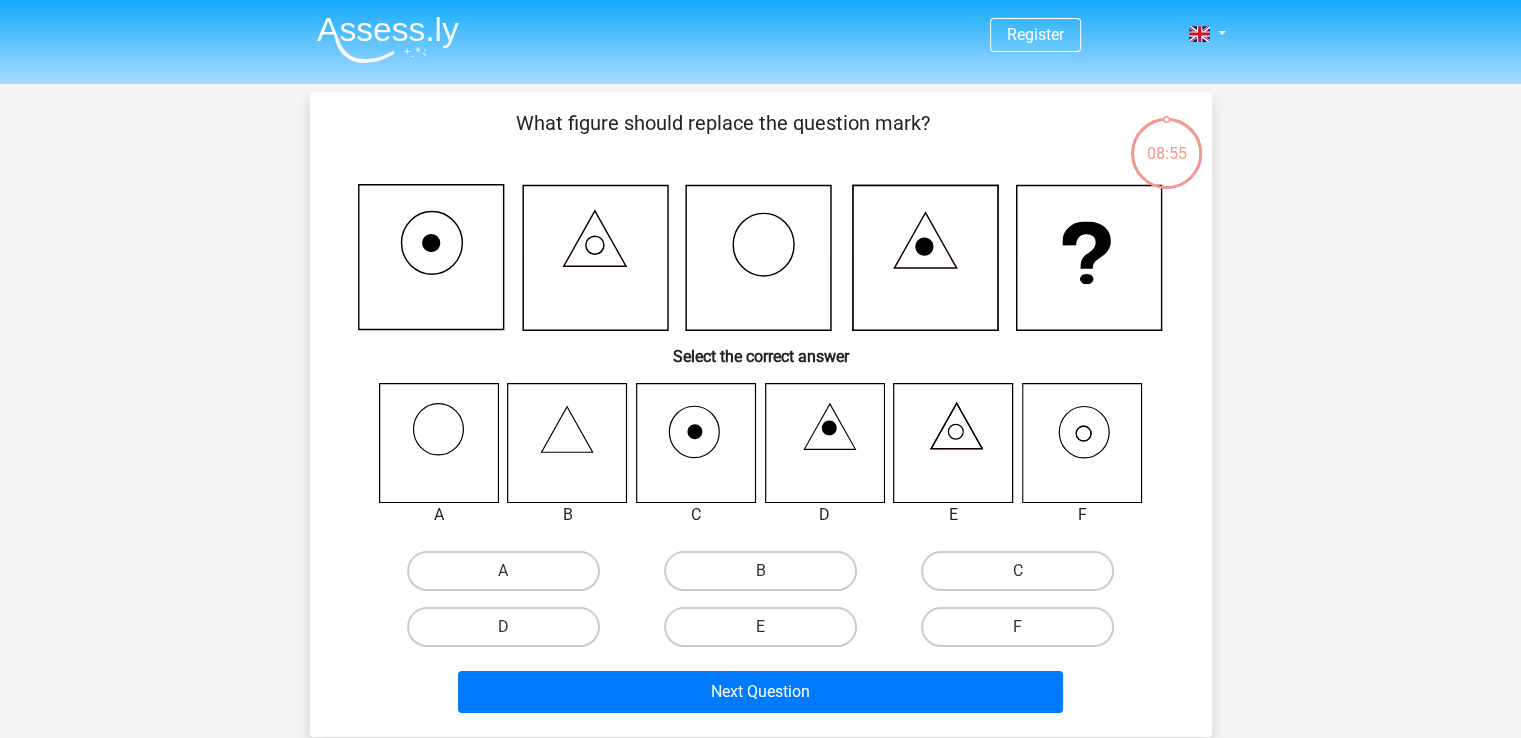 scroll, scrollTop: 92, scrollLeft: 0, axis: vertical 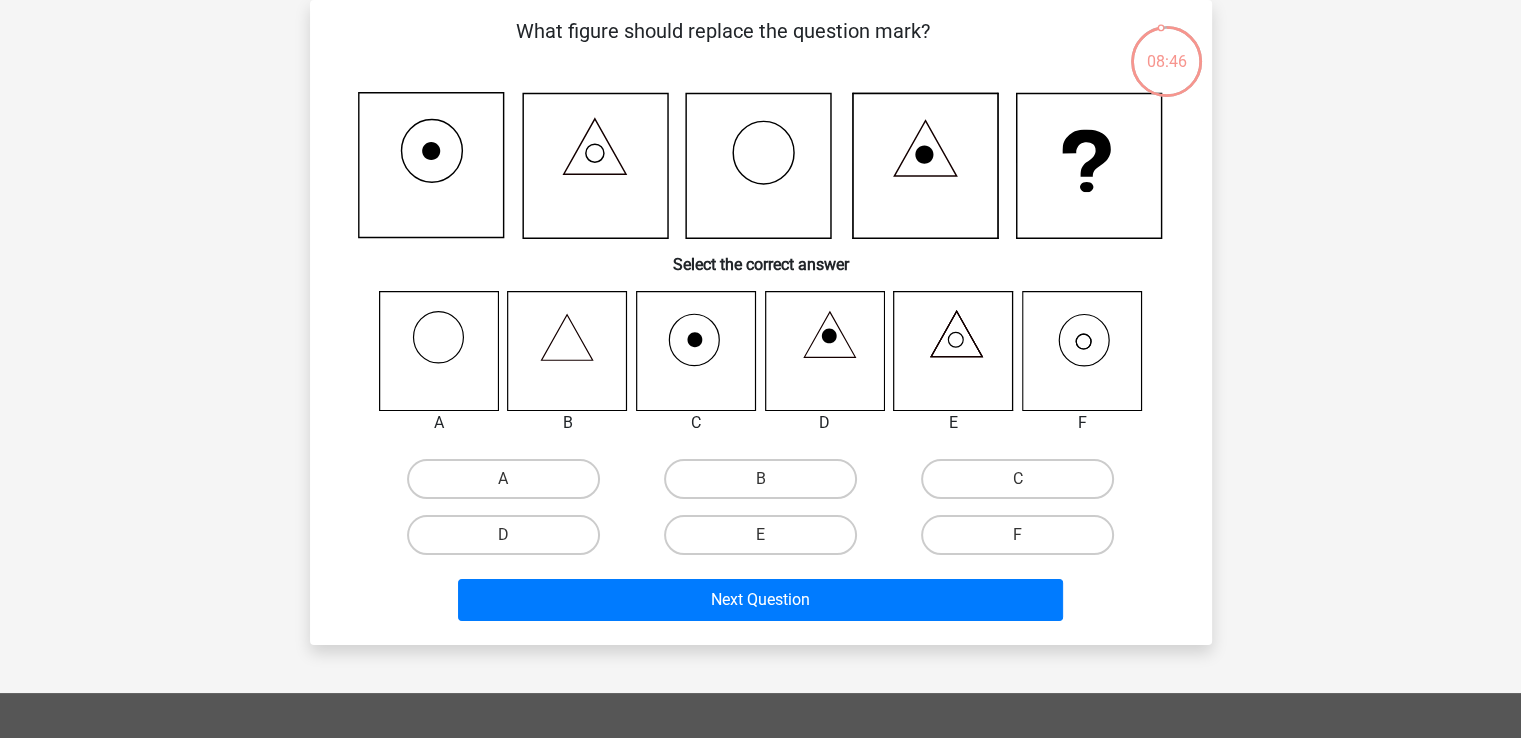 click on "F" at bounding box center (1024, 541) 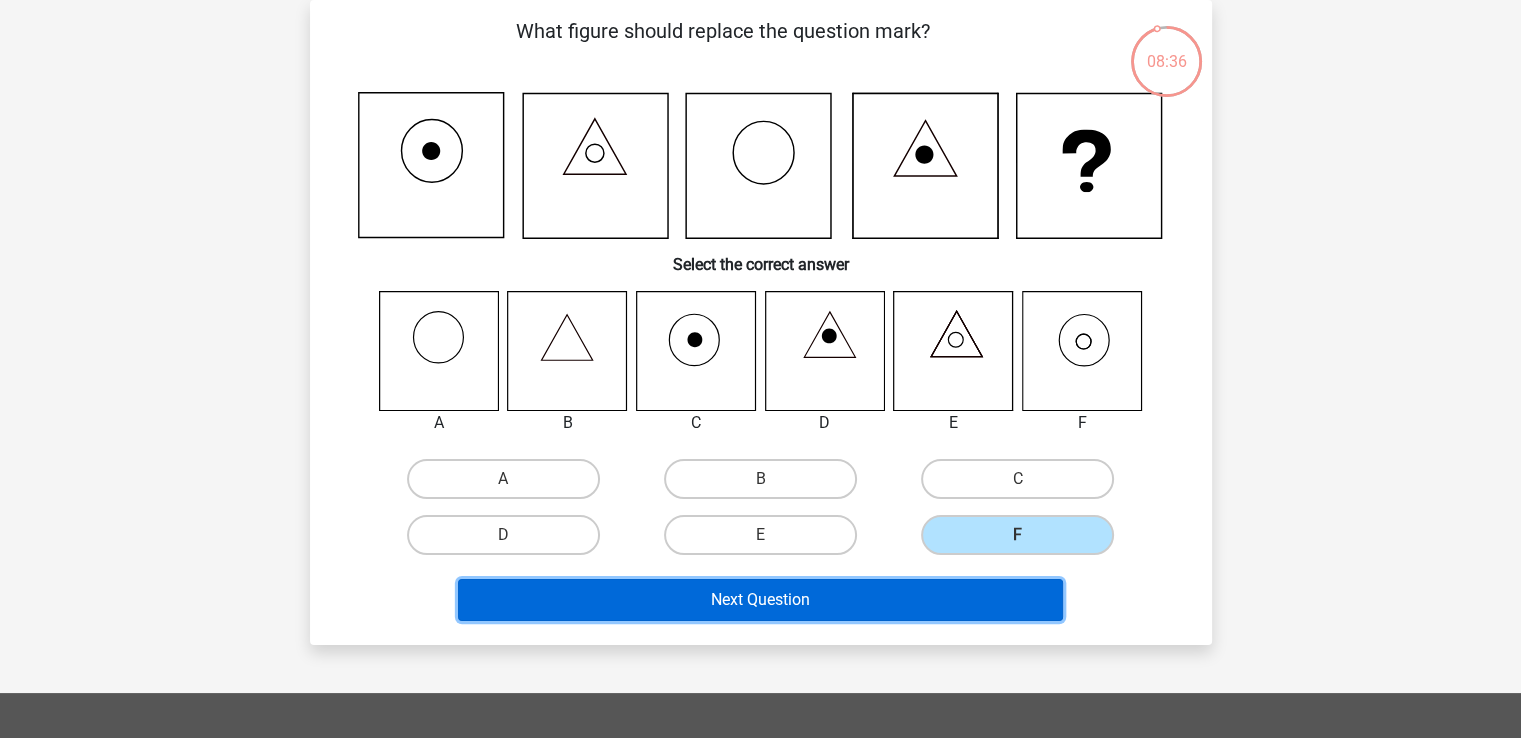click on "Next Question" at bounding box center [760, 600] 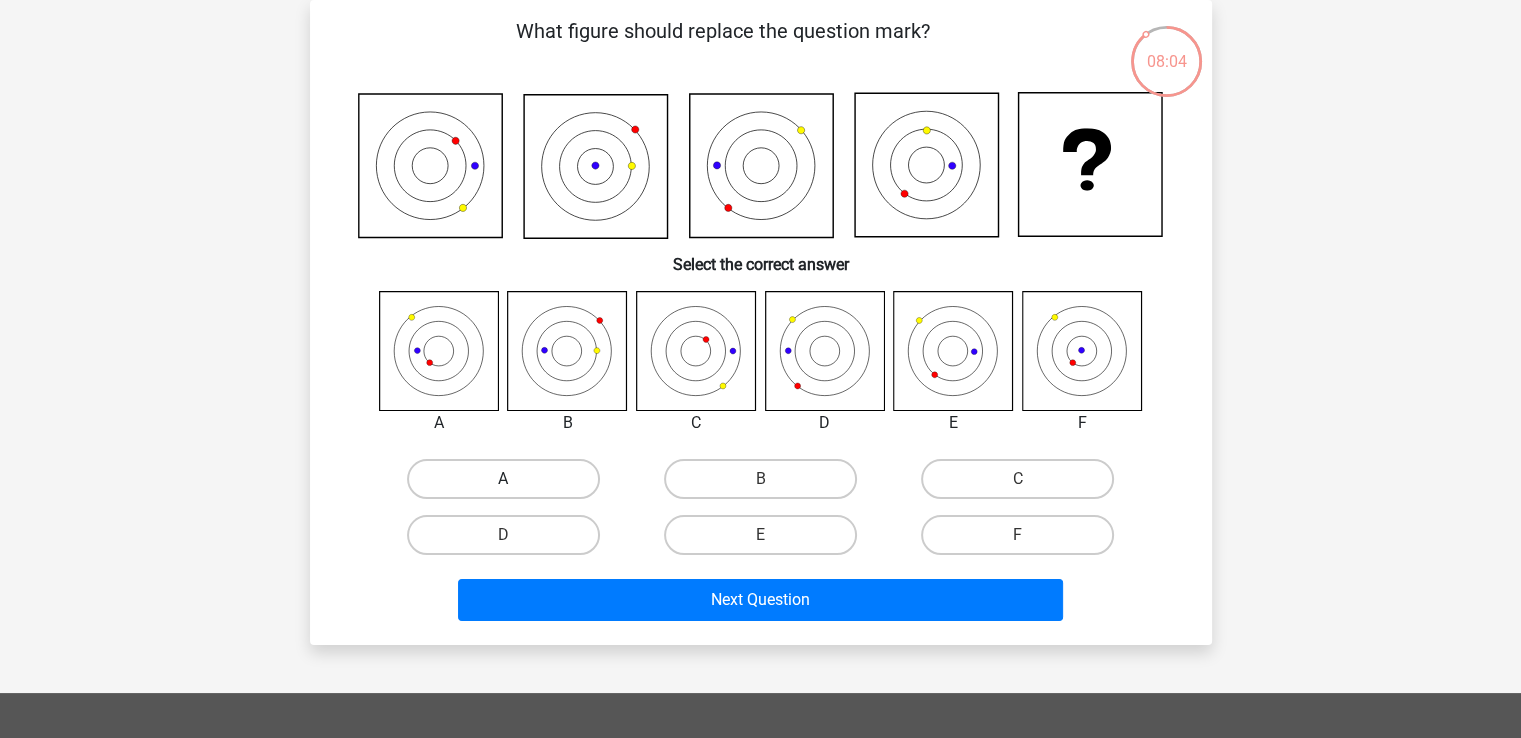 click on "A" at bounding box center (503, 479) 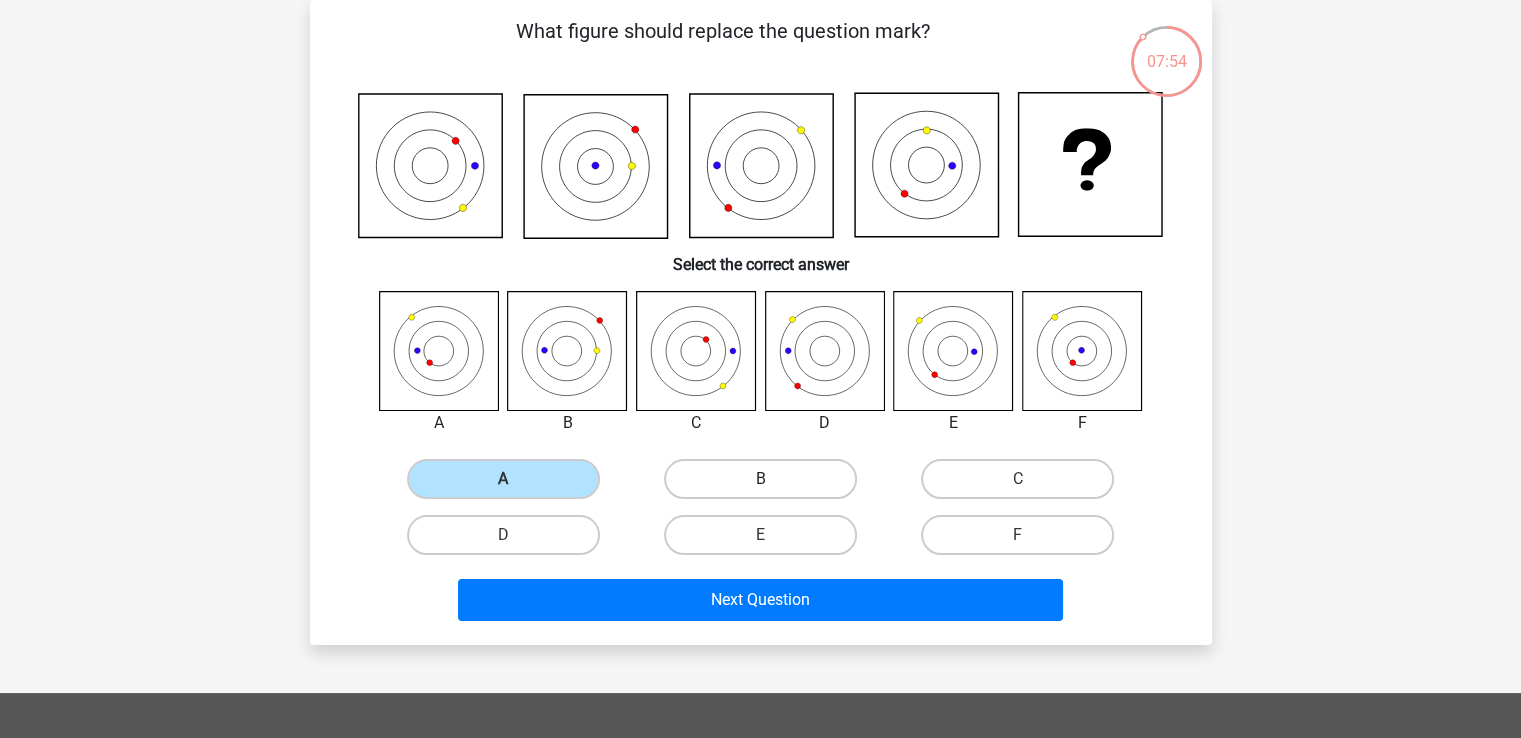 click on "B" at bounding box center [760, 479] 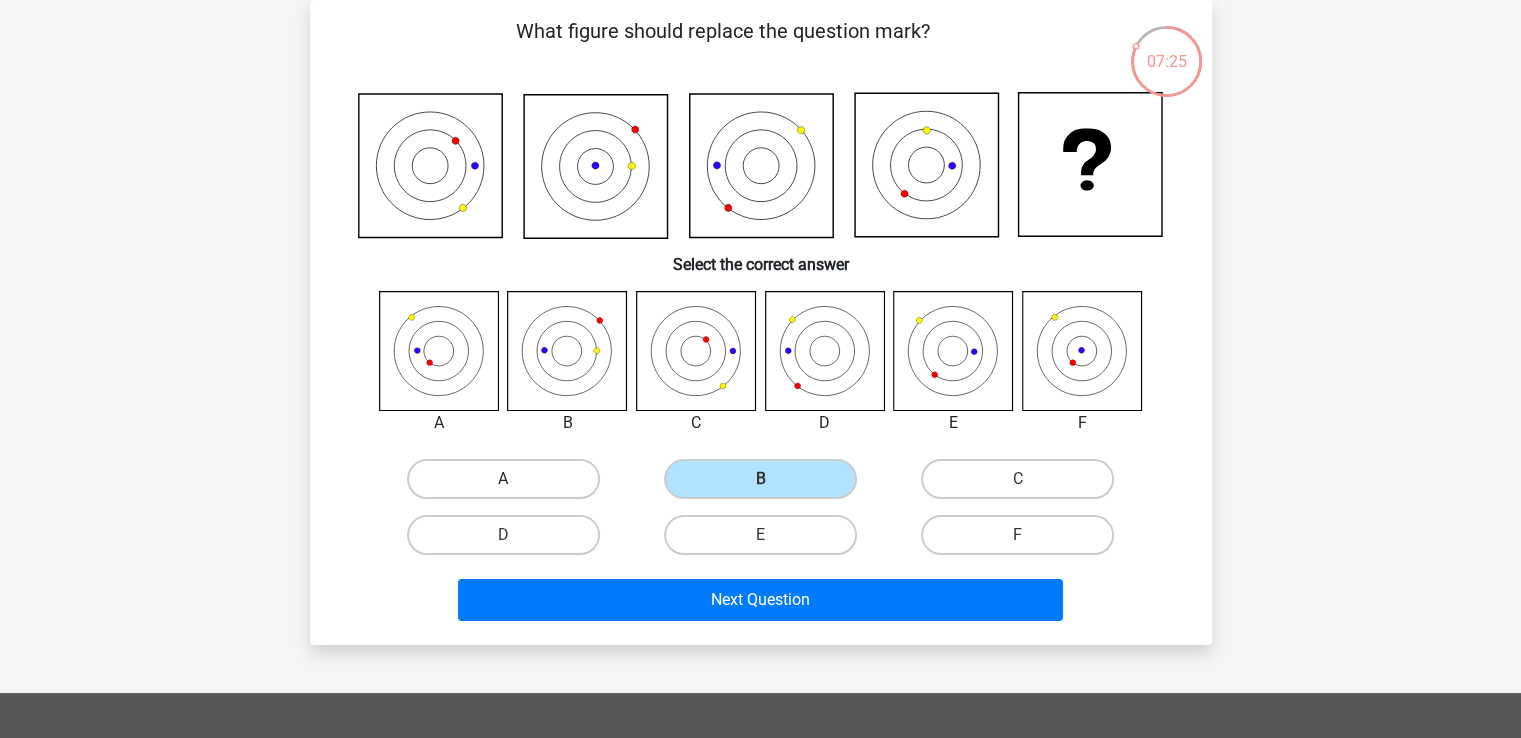 click on "A" at bounding box center (503, 479) 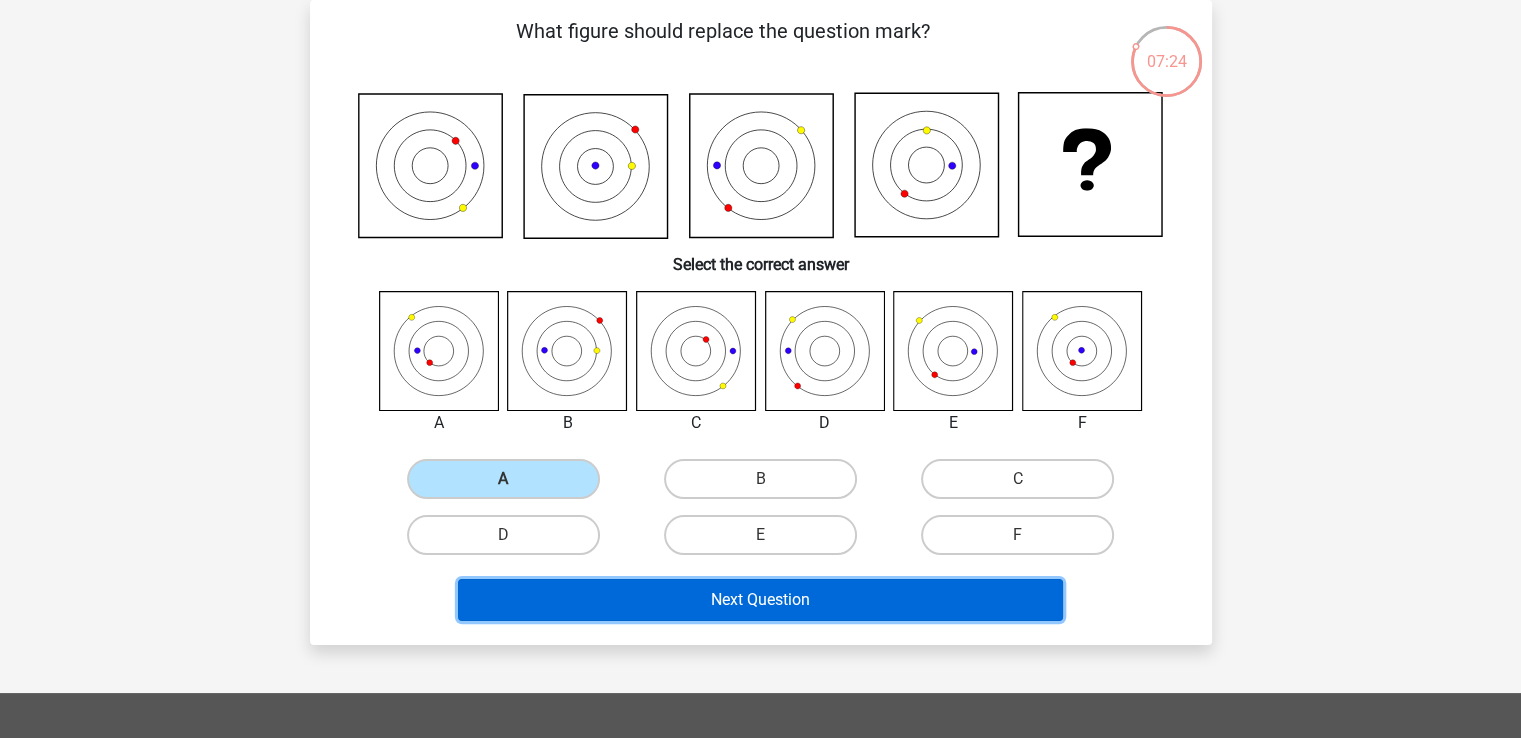 click on "Next Question" at bounding box center [760, 600] 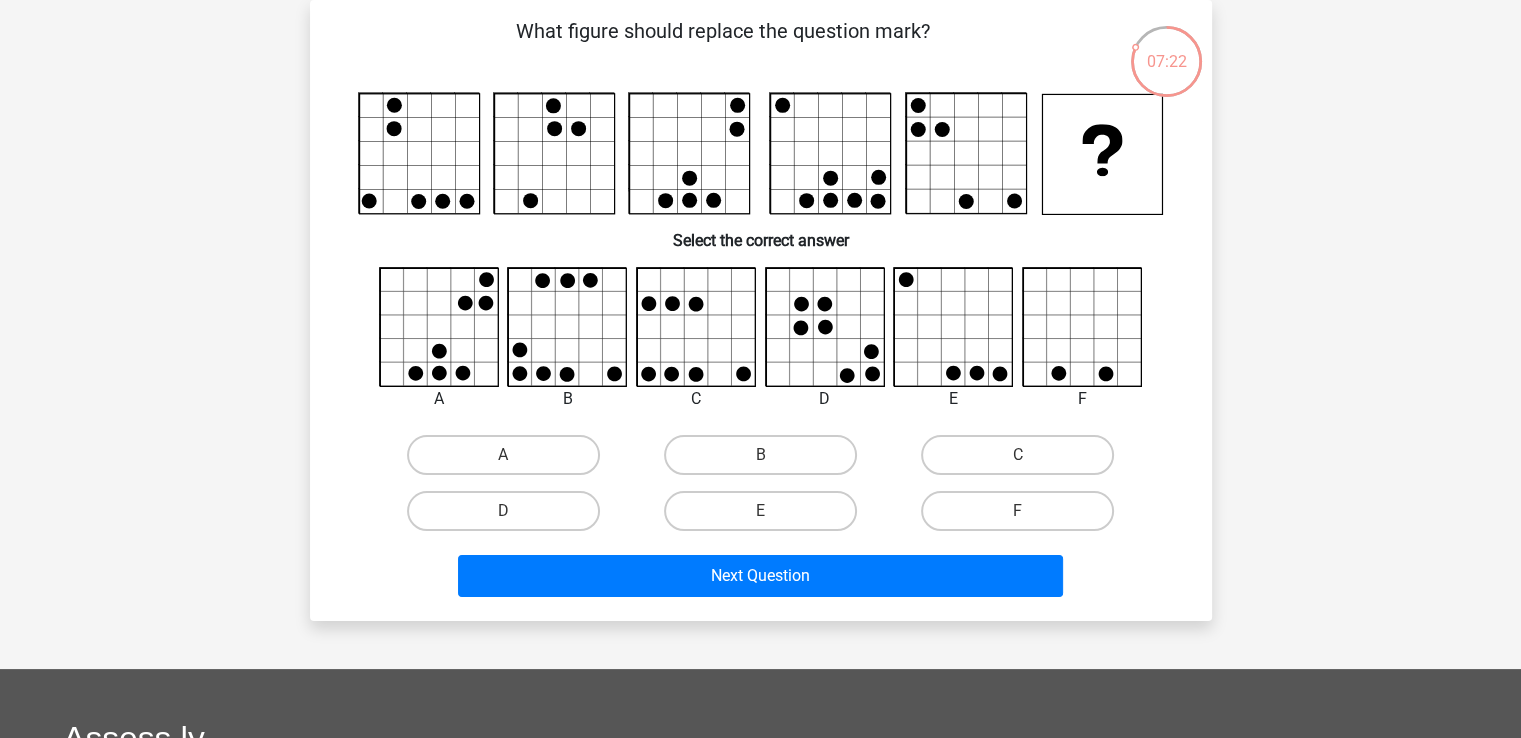 scroll, scrollTop: 0, scrollLeft: 0, axis: both 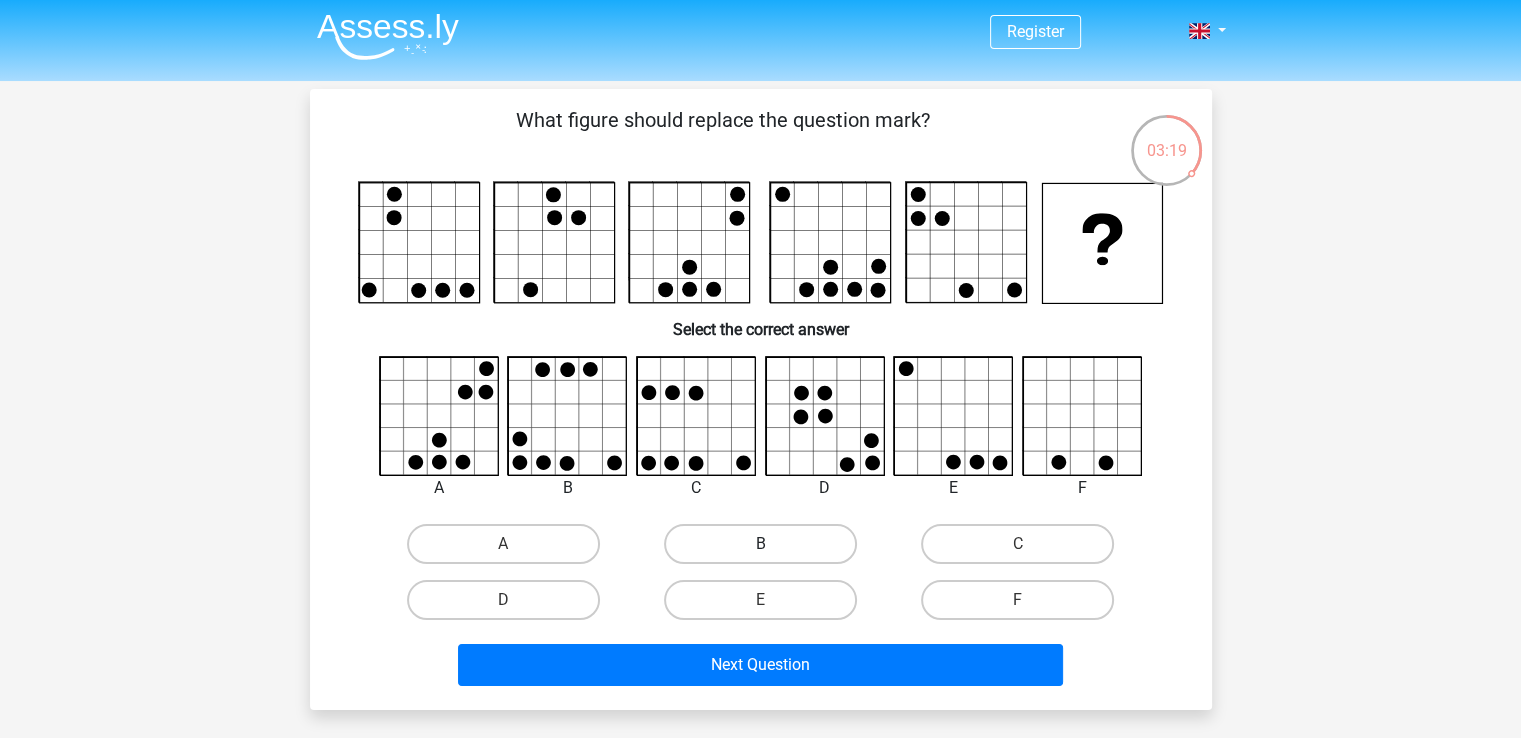 click on "B" at bounding box center [760, 544] 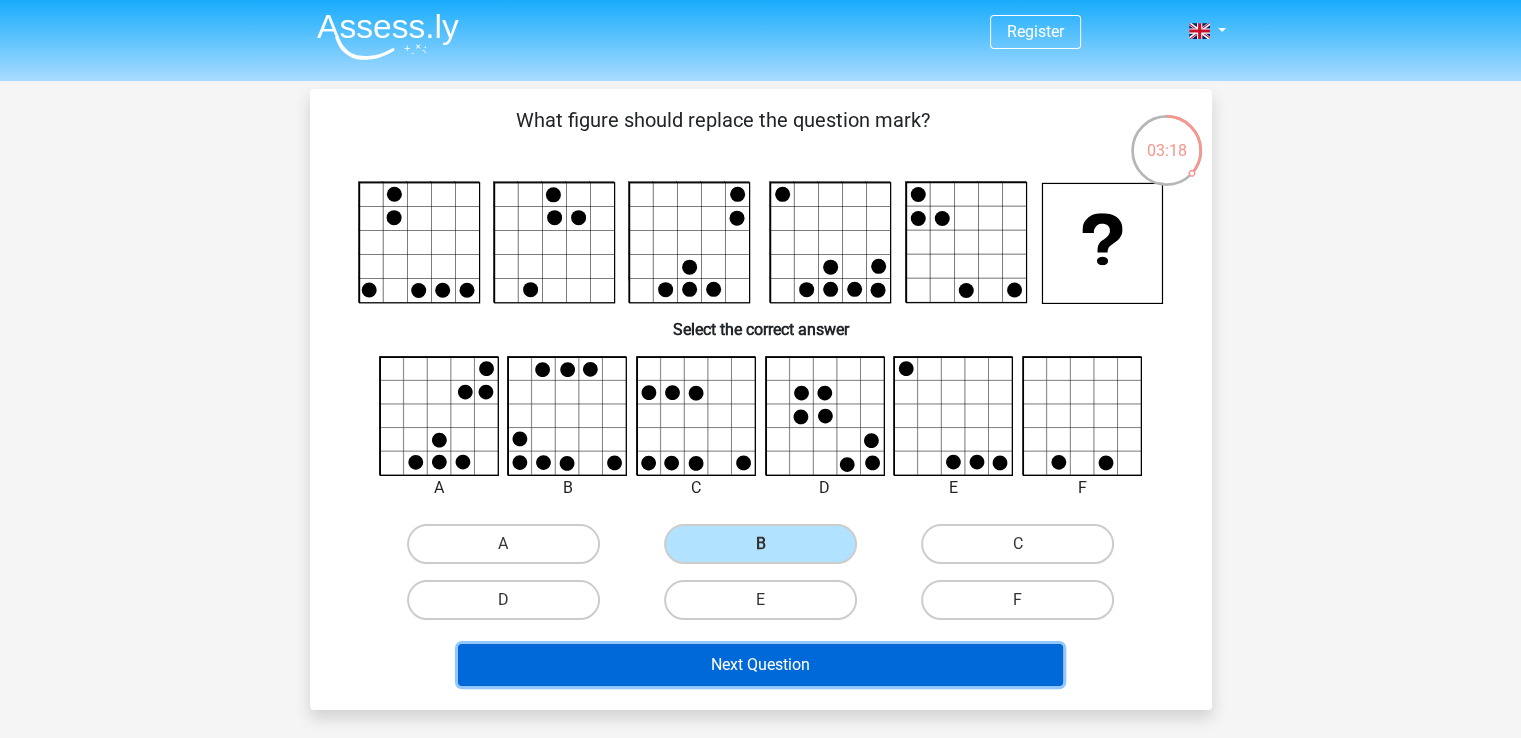 click on "Next Question" at bounding box center [760, 665] 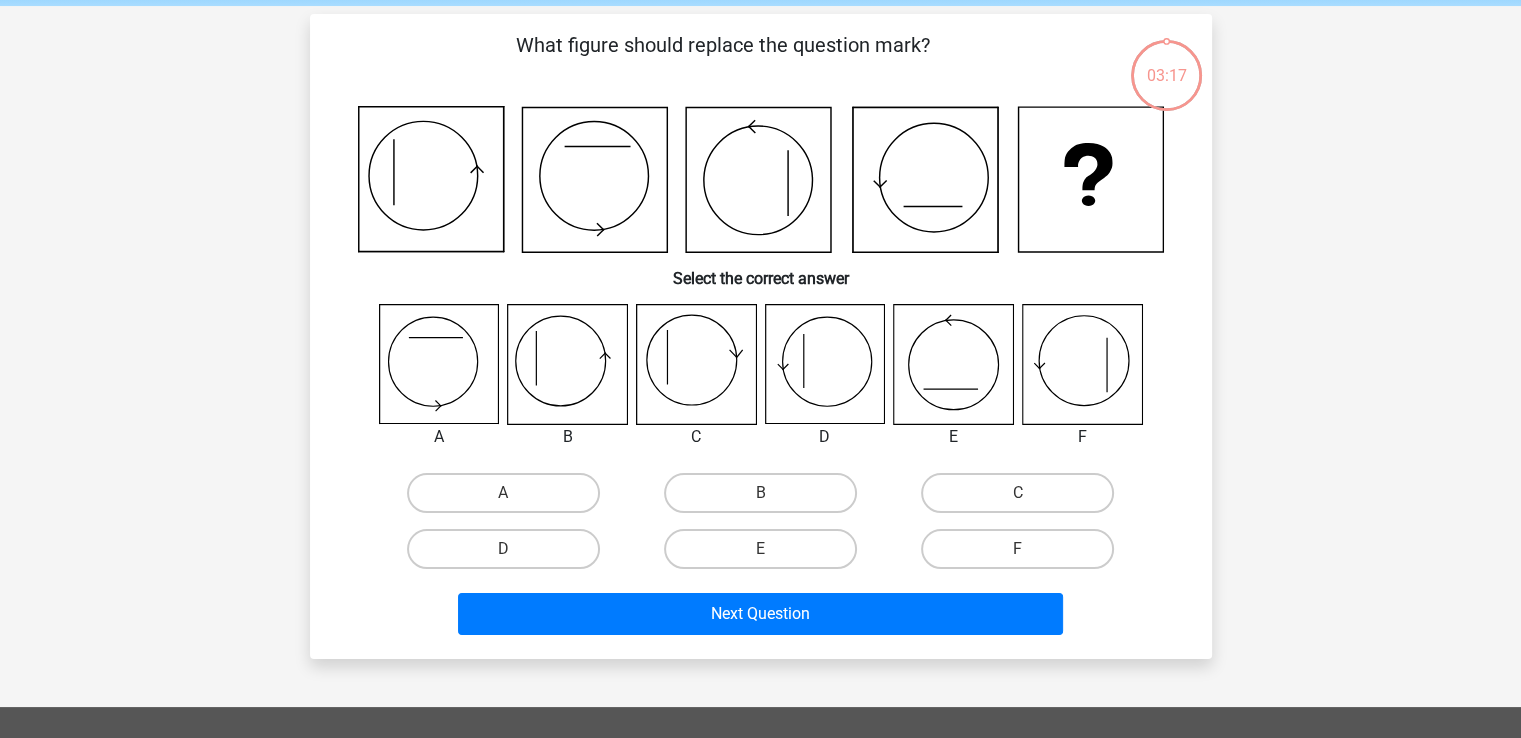 scroll, scrollTop: 92, scrollLeft: 0, axis: vertical 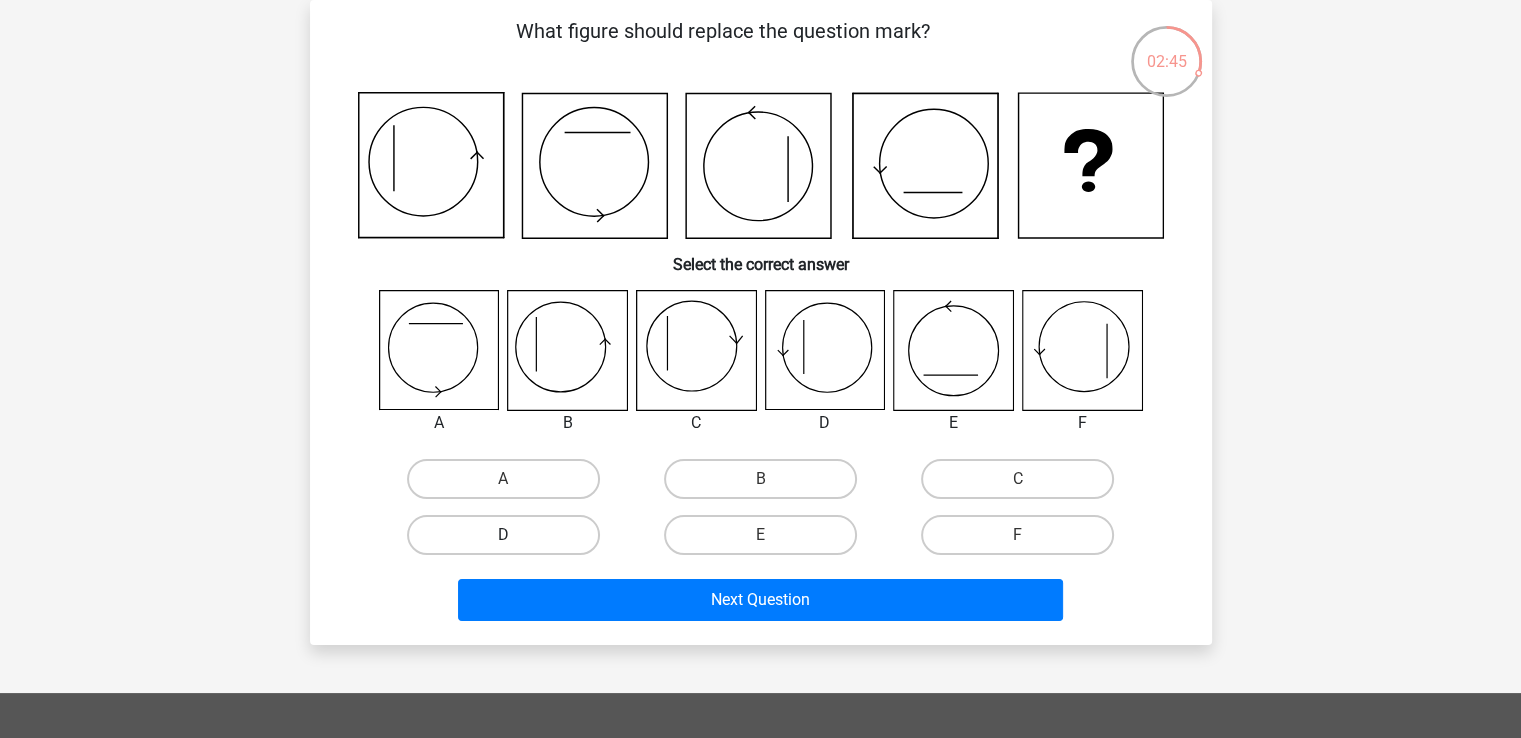 click on "D" at bounding box center [503, 535] 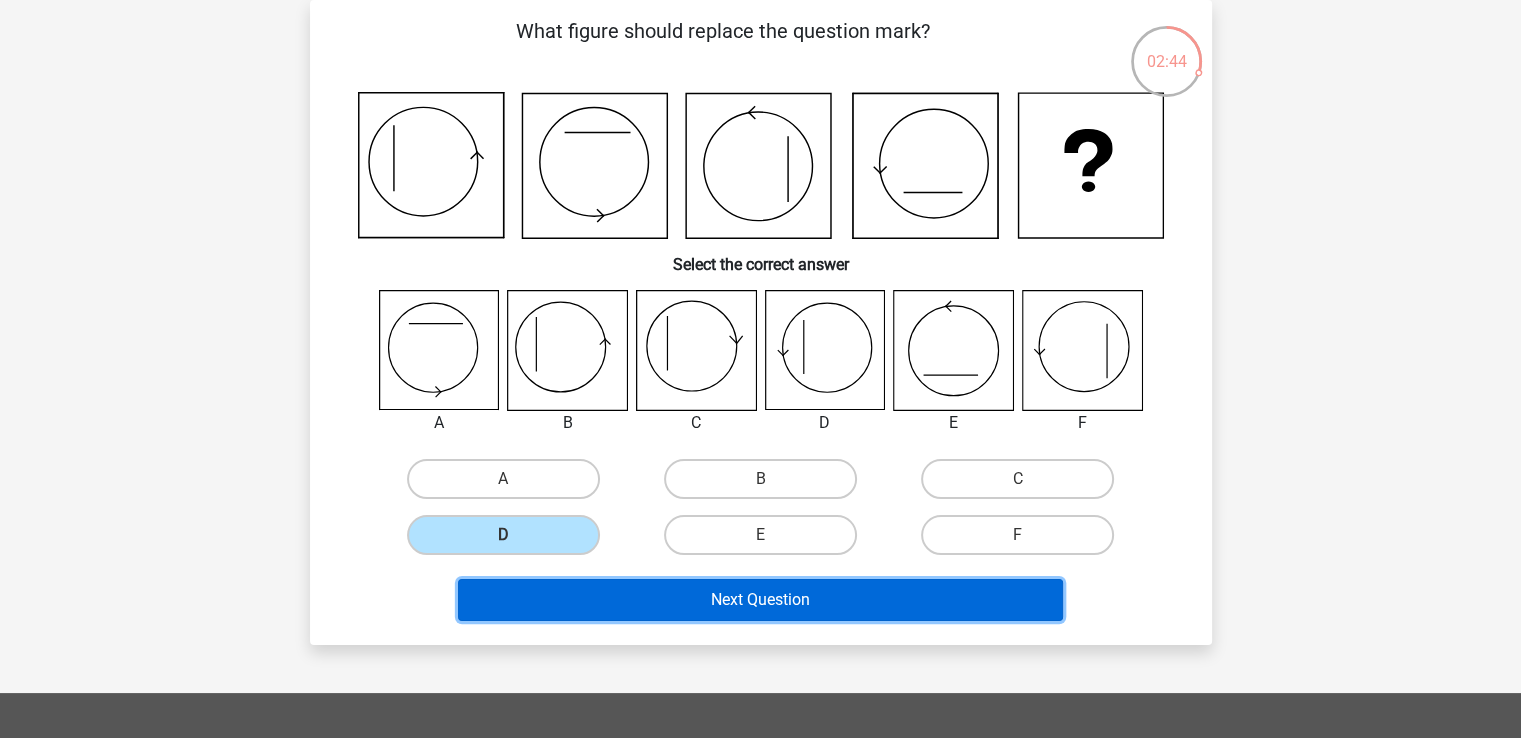 click on "Next Question" at bounding box center [760, 600] 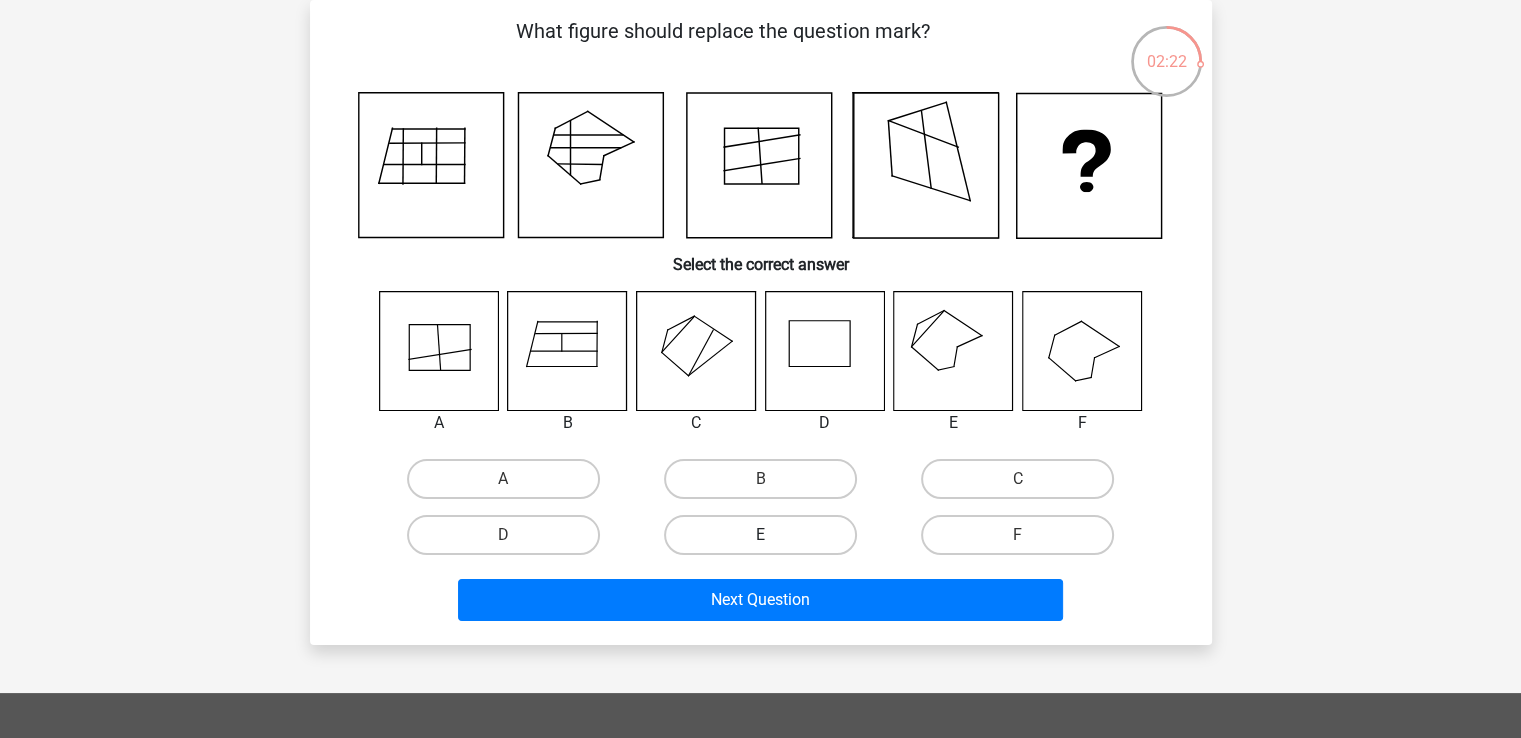 click on "E" at bounding box center (760, 535) 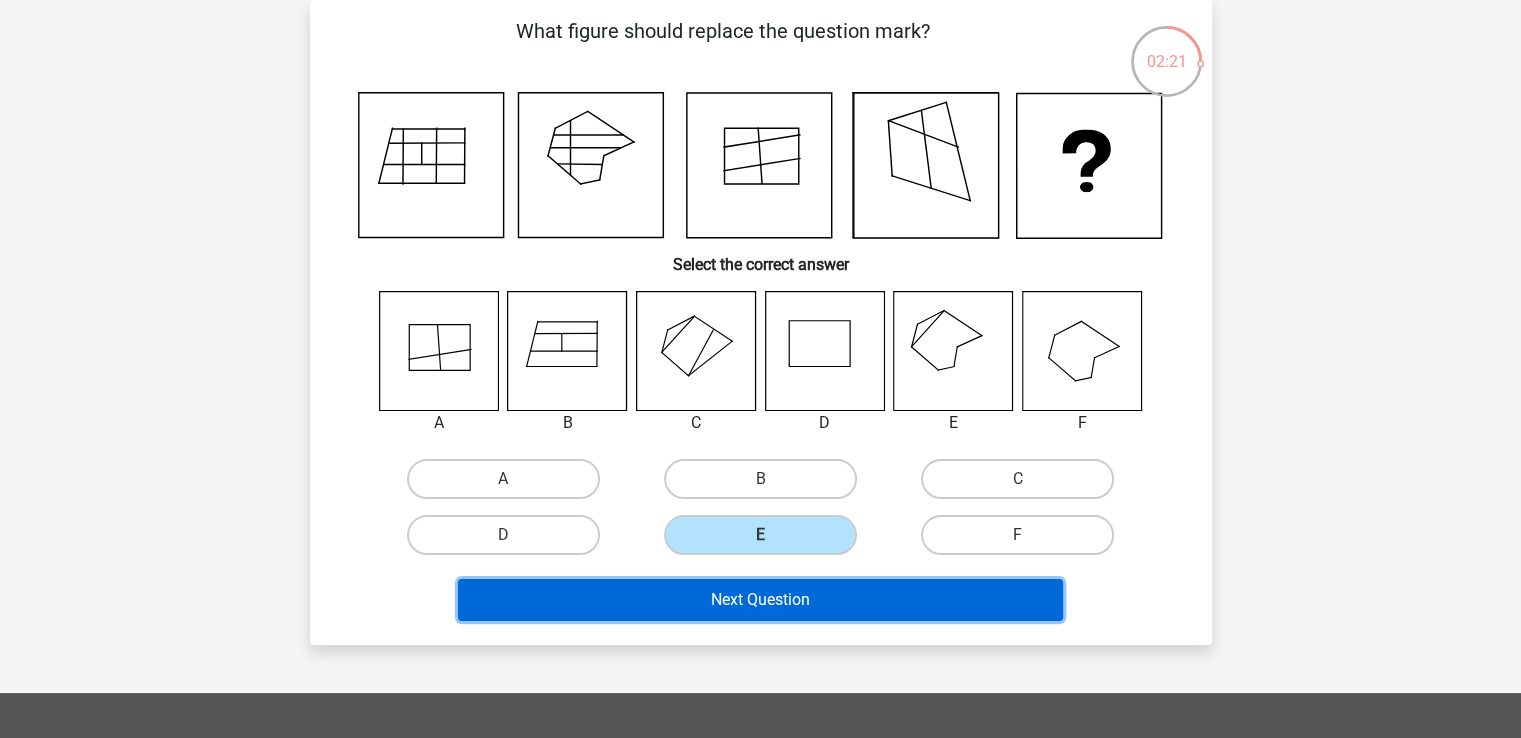 click on "Next Question" at bounding box center (760, 600) 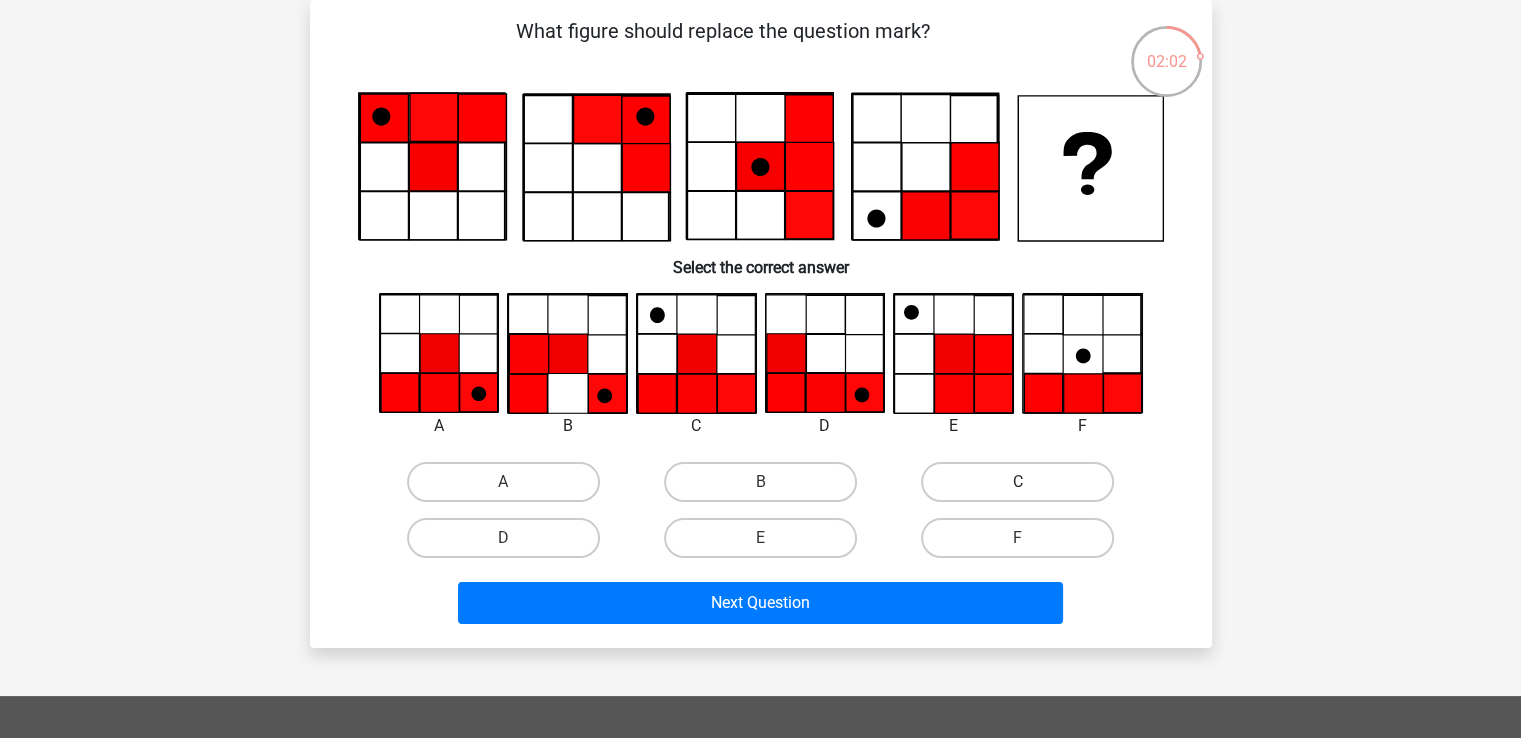 click on "C" at bounding box center [1017, 482] 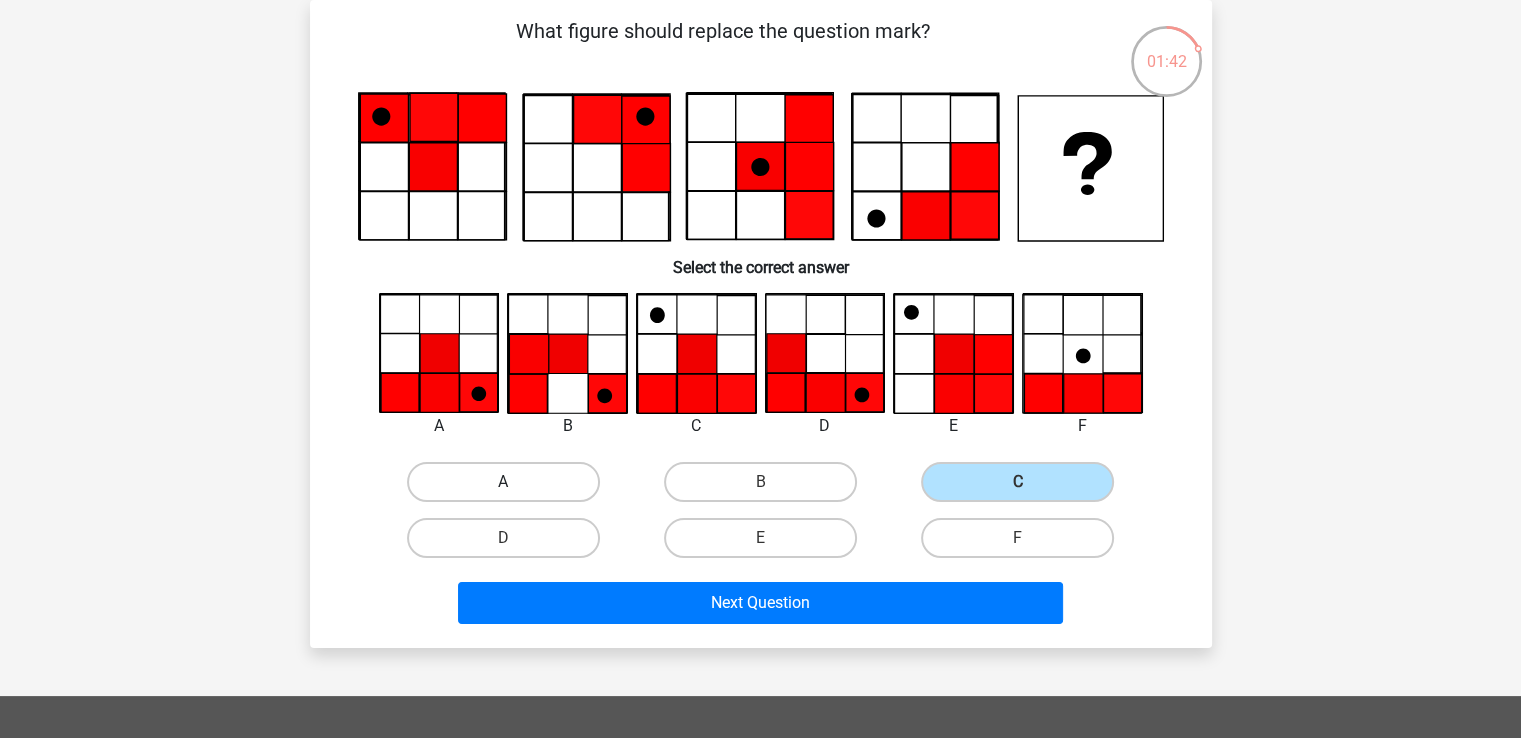 click on "A" at bounding box center (503, 482) 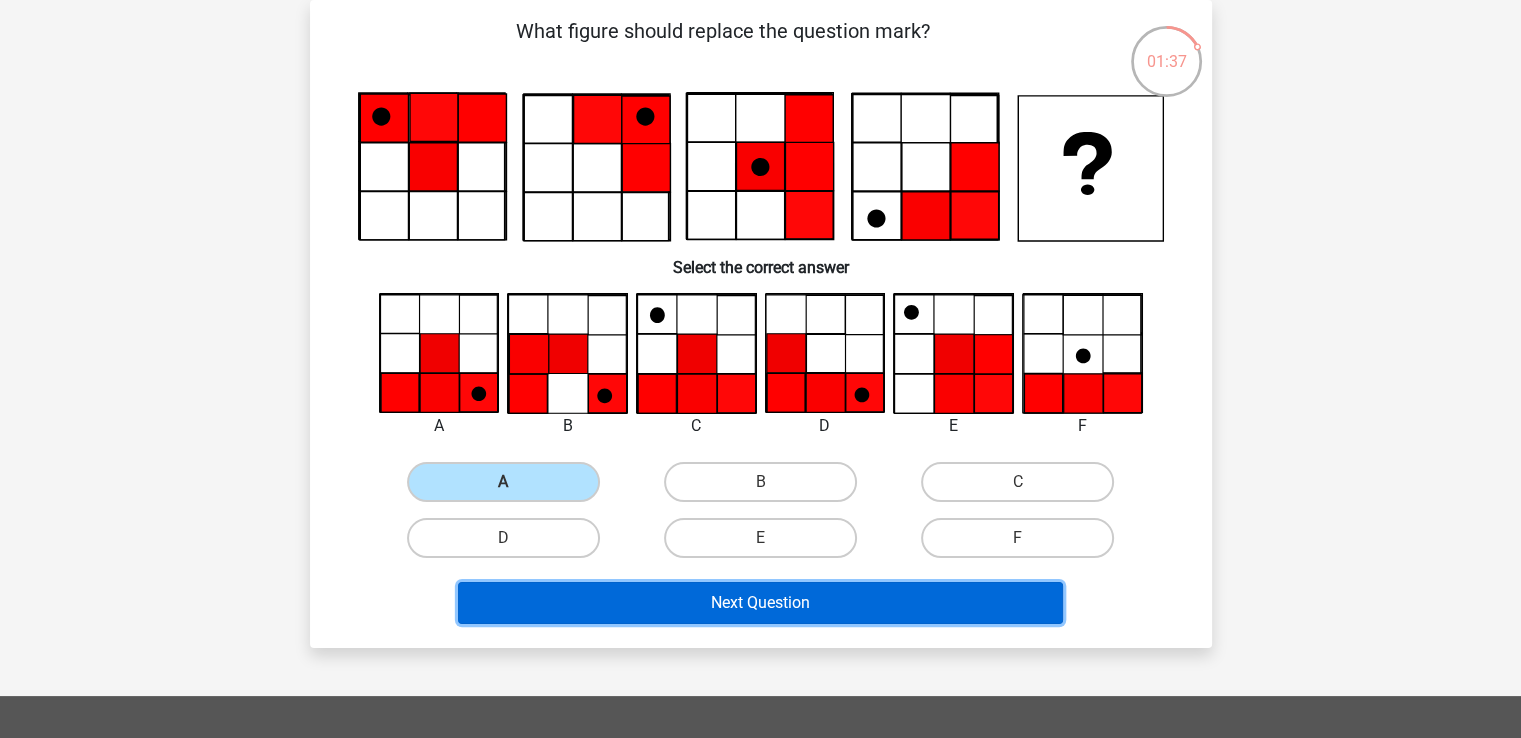click on "Next Question" at bounding box center [760, 603] 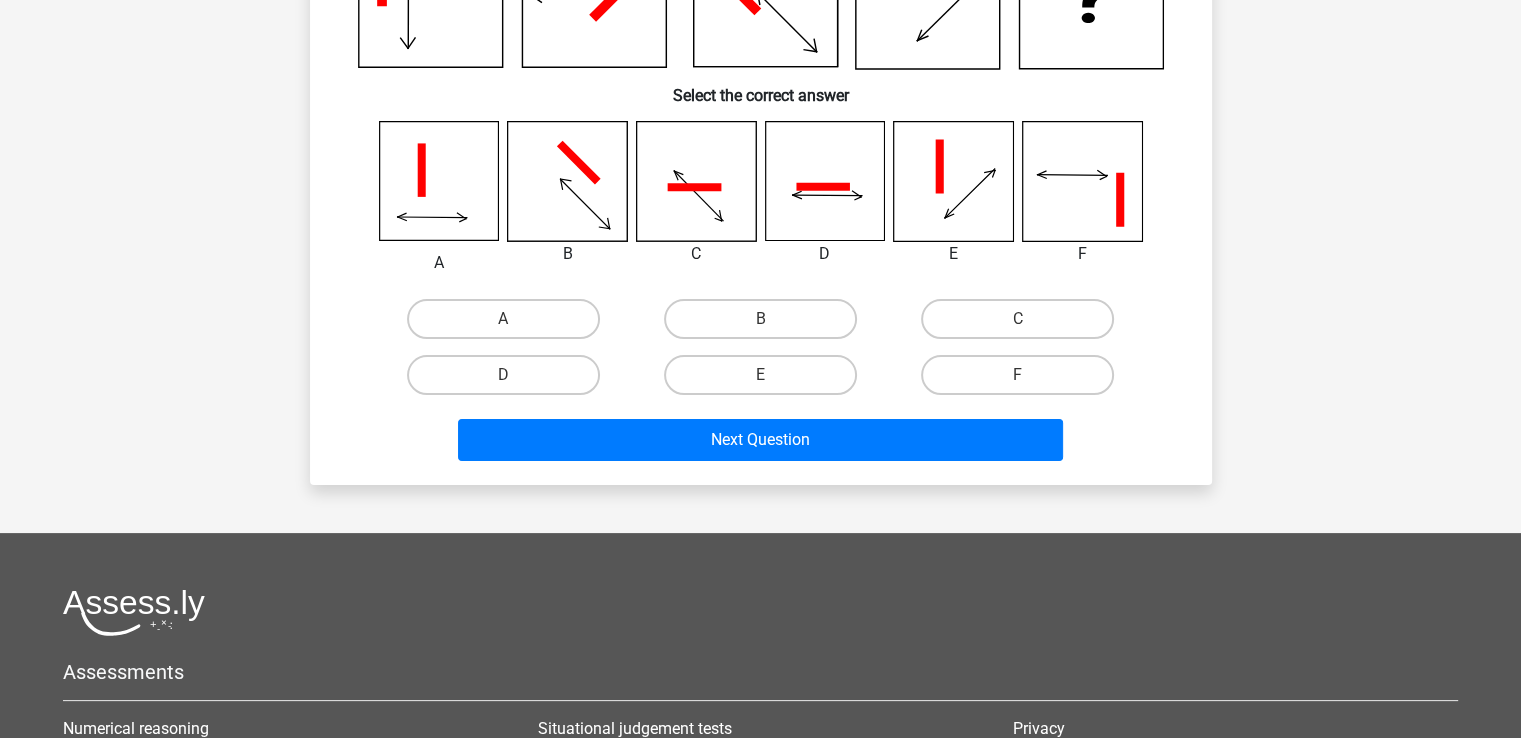 scroll, scrollTop: 0, scrollLeft: 0, axis: both 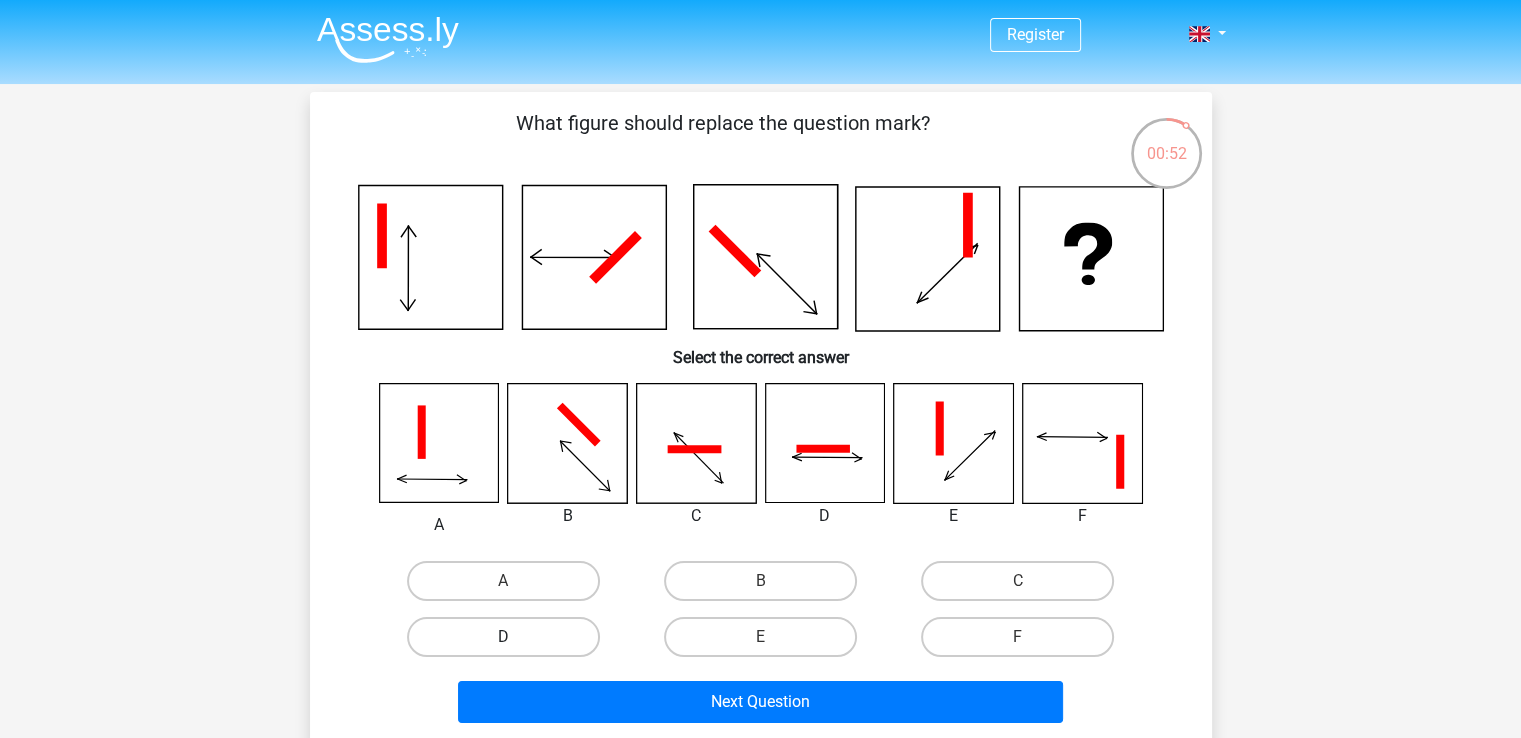 click on "D" at bounding box center [503, 637] 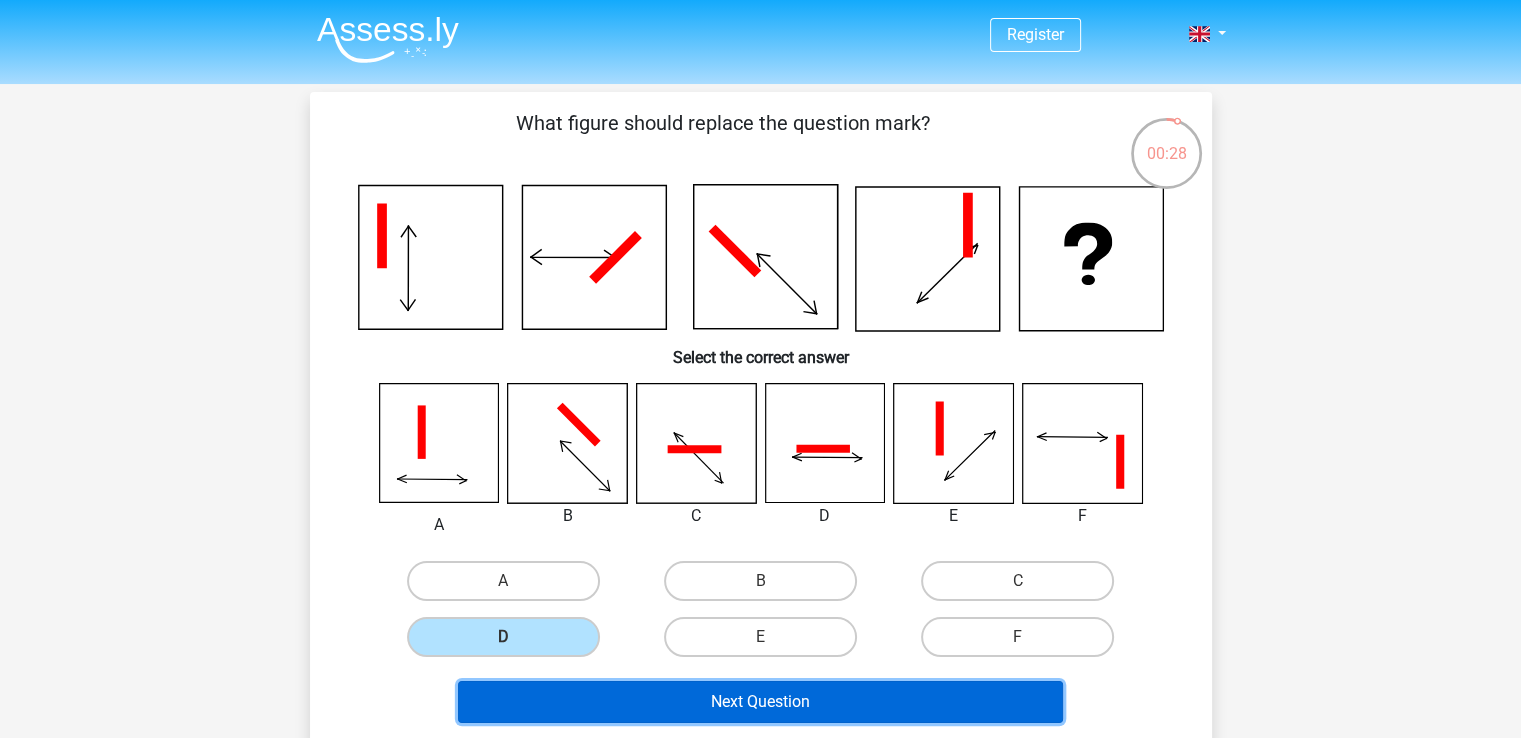 click on "Next Question" at bounding box center [760, 702] 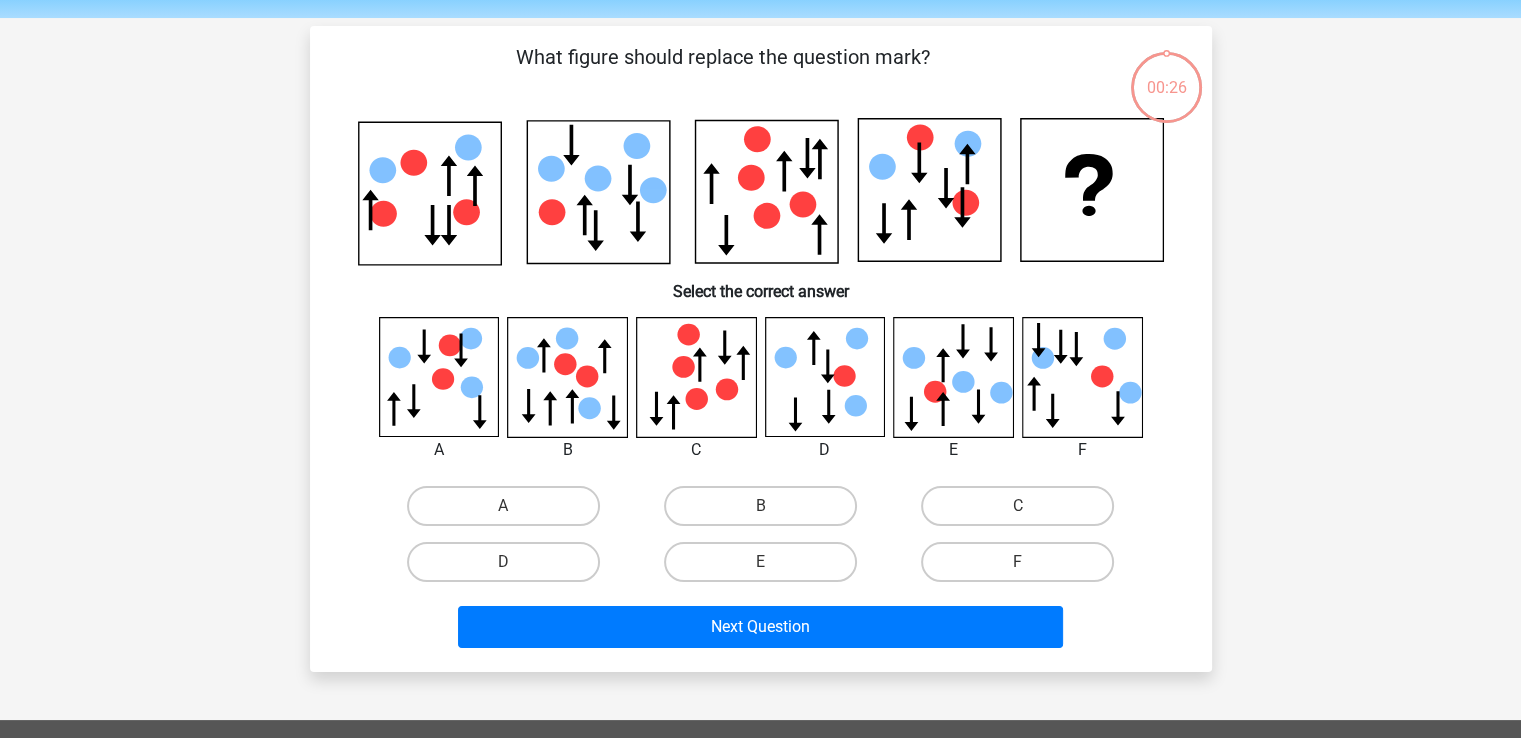 scroll, scrollTop: 0, scrollLeft: 0, axis: both 